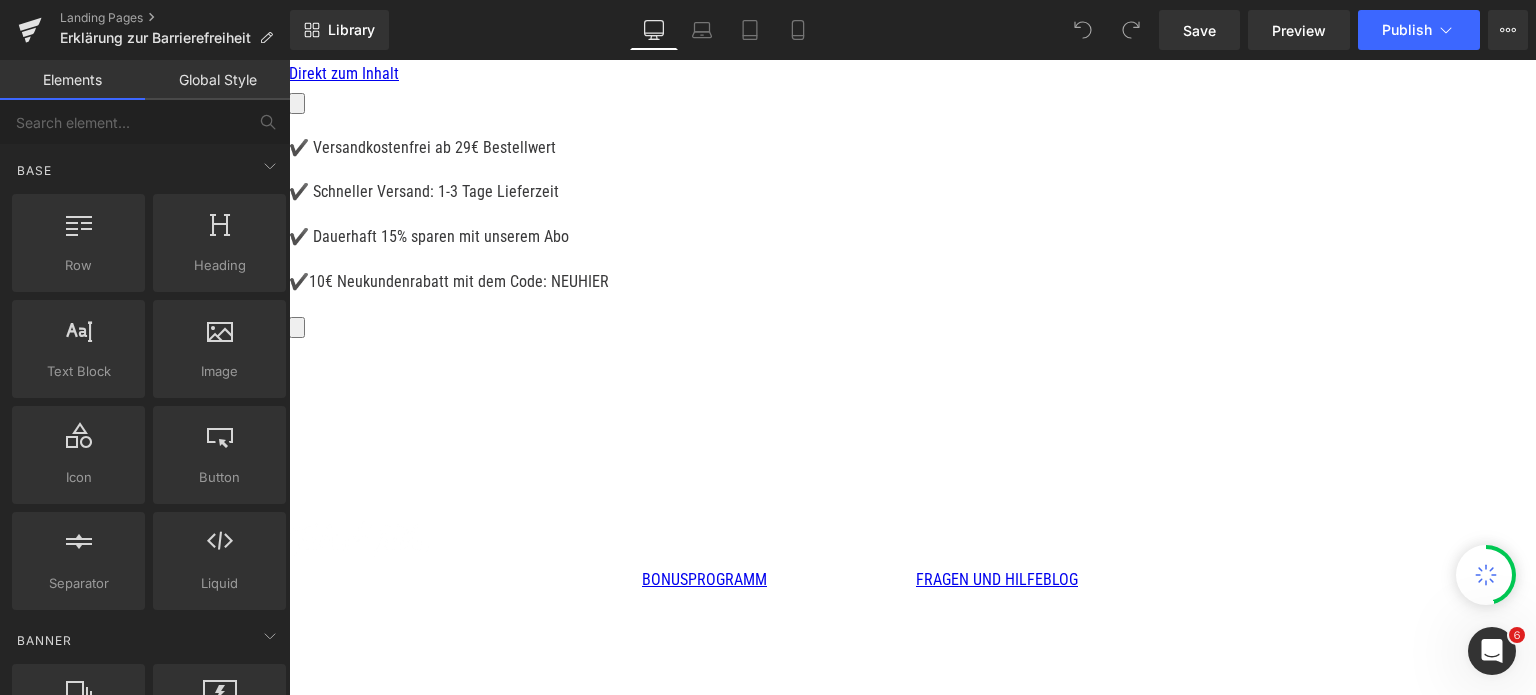 scroll, scrollTop: 0, scrollLeft: 0, axis: both 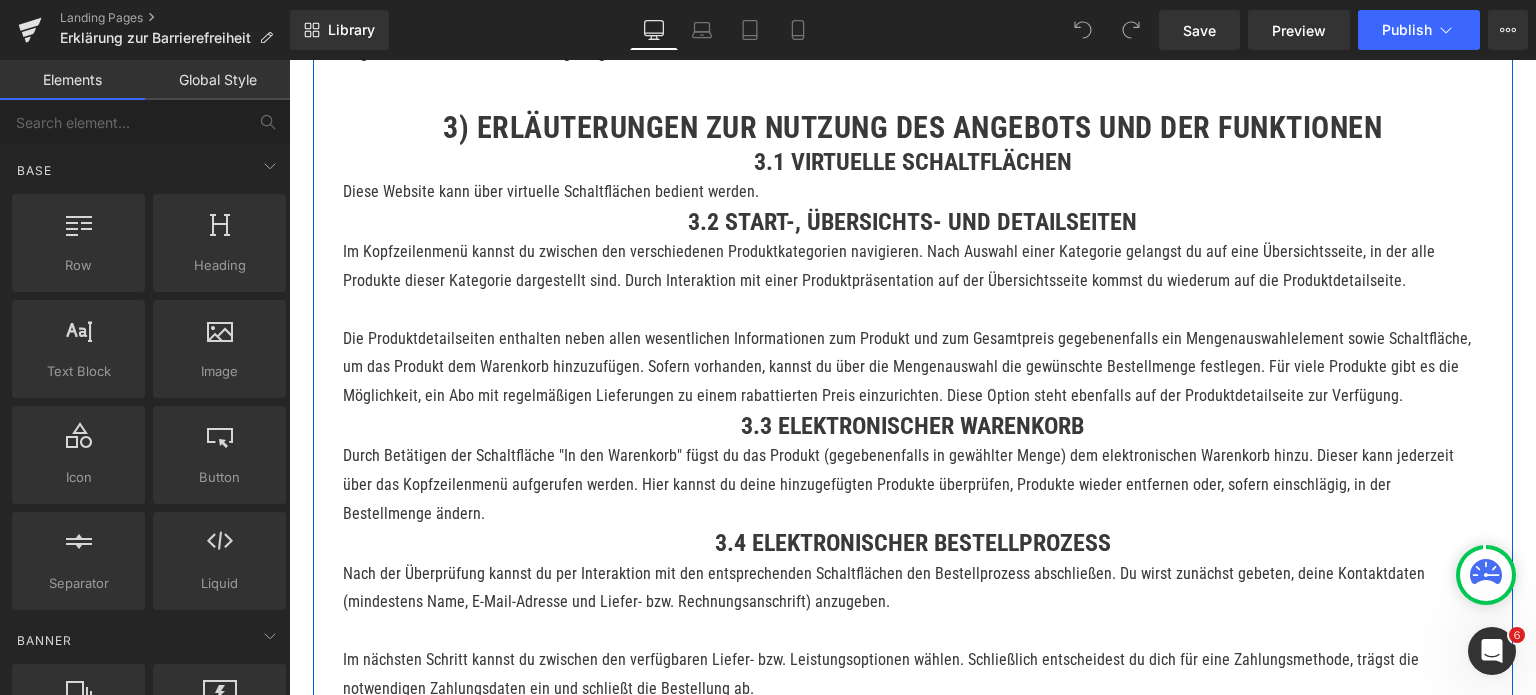 click on "3.3 Elektronischer Warenkorb" at bounding box center [913, 426] 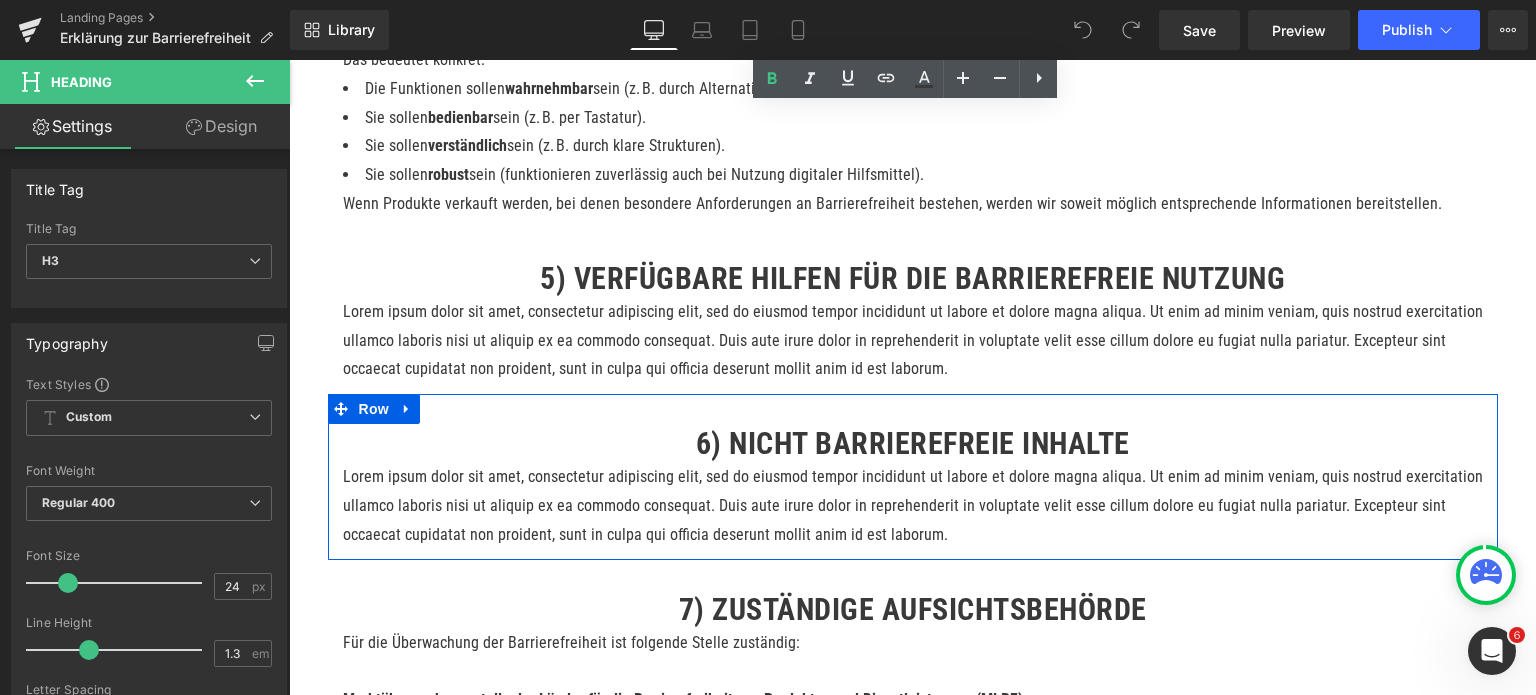 scroll, scrollTop: 1900, scrollLeft: 0, axis: vertical 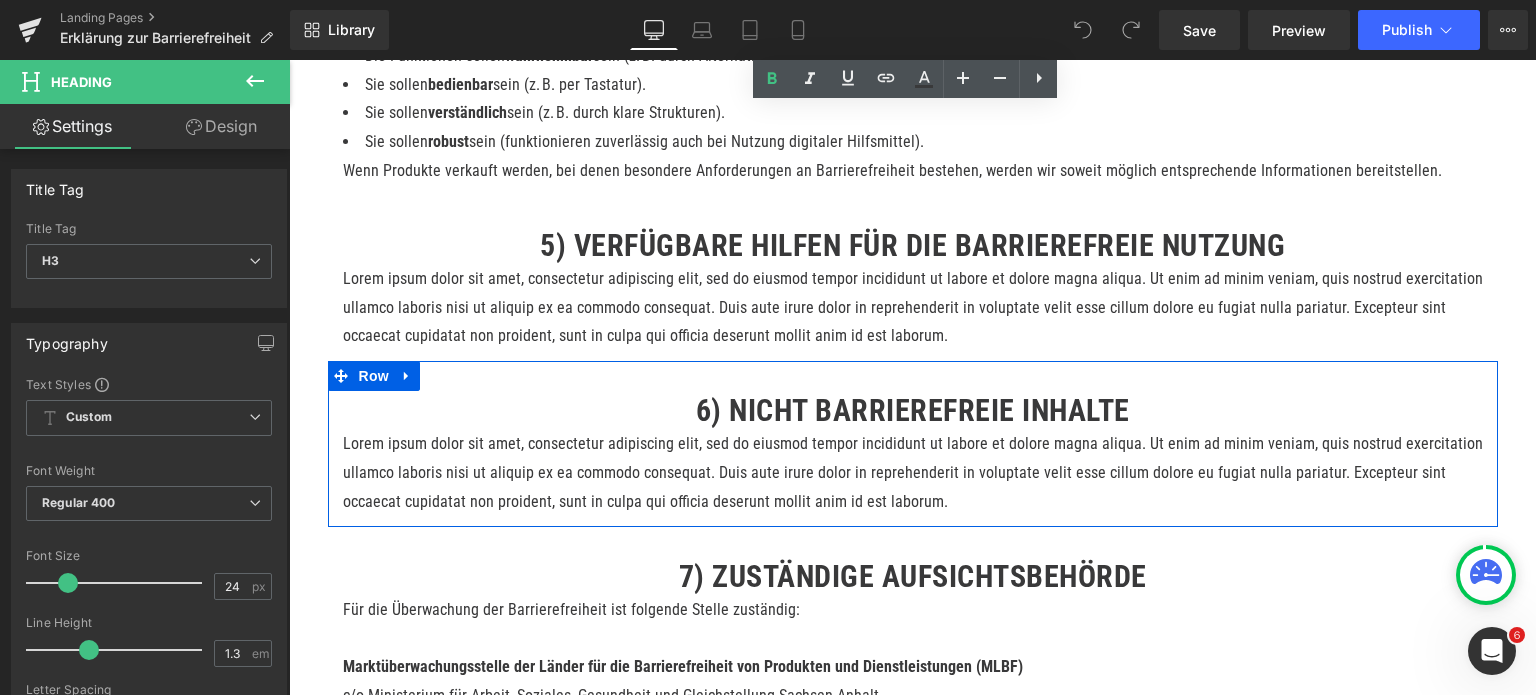 click on "6) Nicht barrierefreie Inhalte" at bounding box center [913, 410] 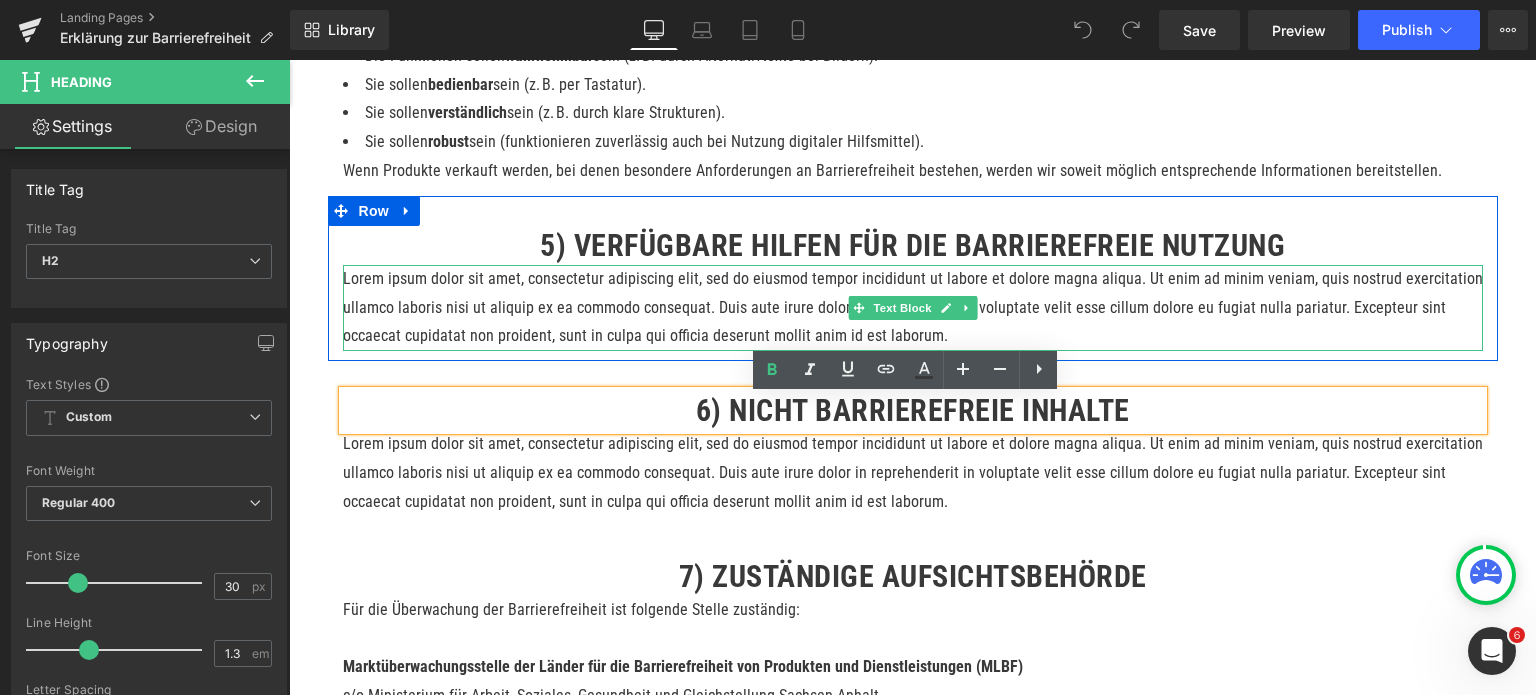 click on "Lorem ipsum dolor sit amet, consectetur adipiscing elit, sed do eiusmod tempor incididunt ut labore et dolore magna aliqua. Ut enim ad minim veniam, quis nostrud exercitation ullamco laboris nisi ut aliquip ex ea commodo consequat. Duis aute irure dolor in reprehenderit in voluptate velit esse cillum dolore eu fugiat nulla pariatur. Excepteur sint occaecat cupidatat non proident, sunt in culpa qui officia deserunt mollit anim id est laborum." at bounding box center (913, 308) 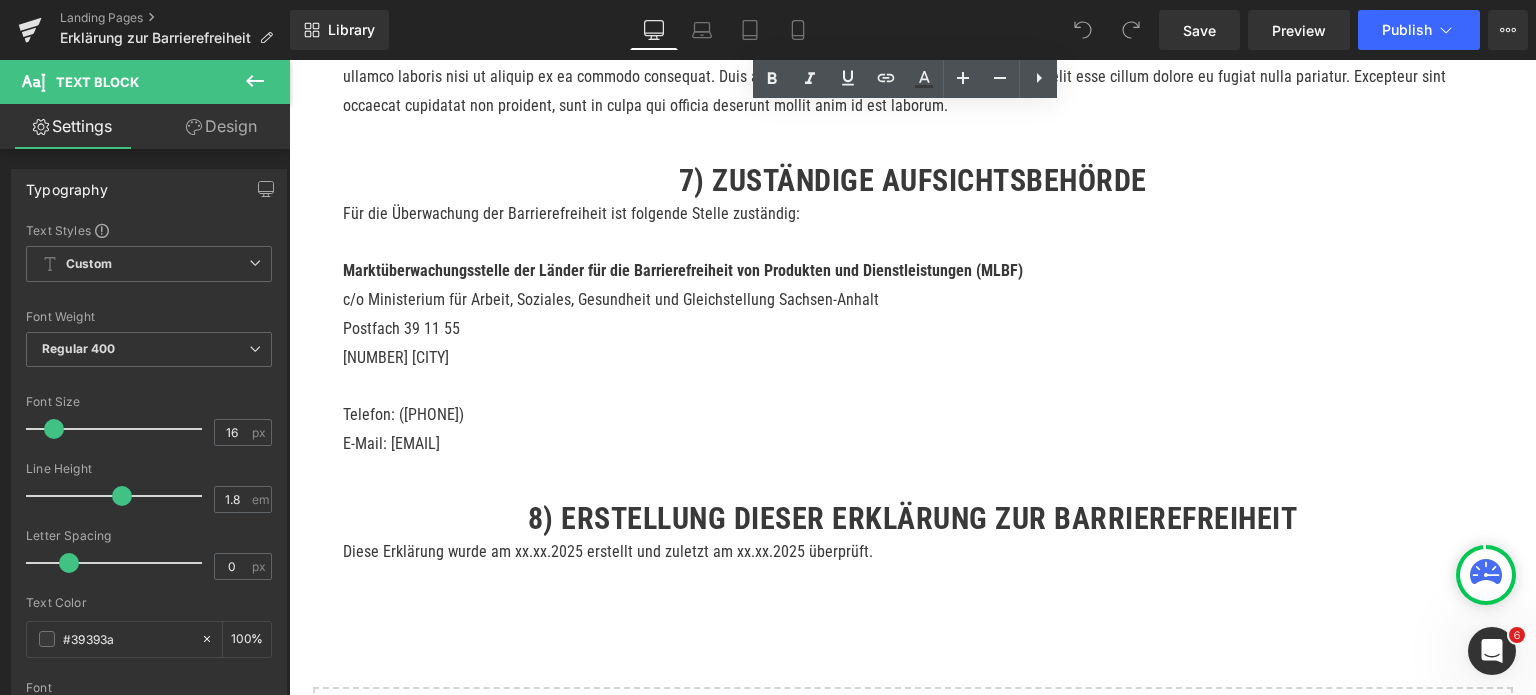scroll, scrollTop: 2300, scrollLeft: 0, axis: vertical 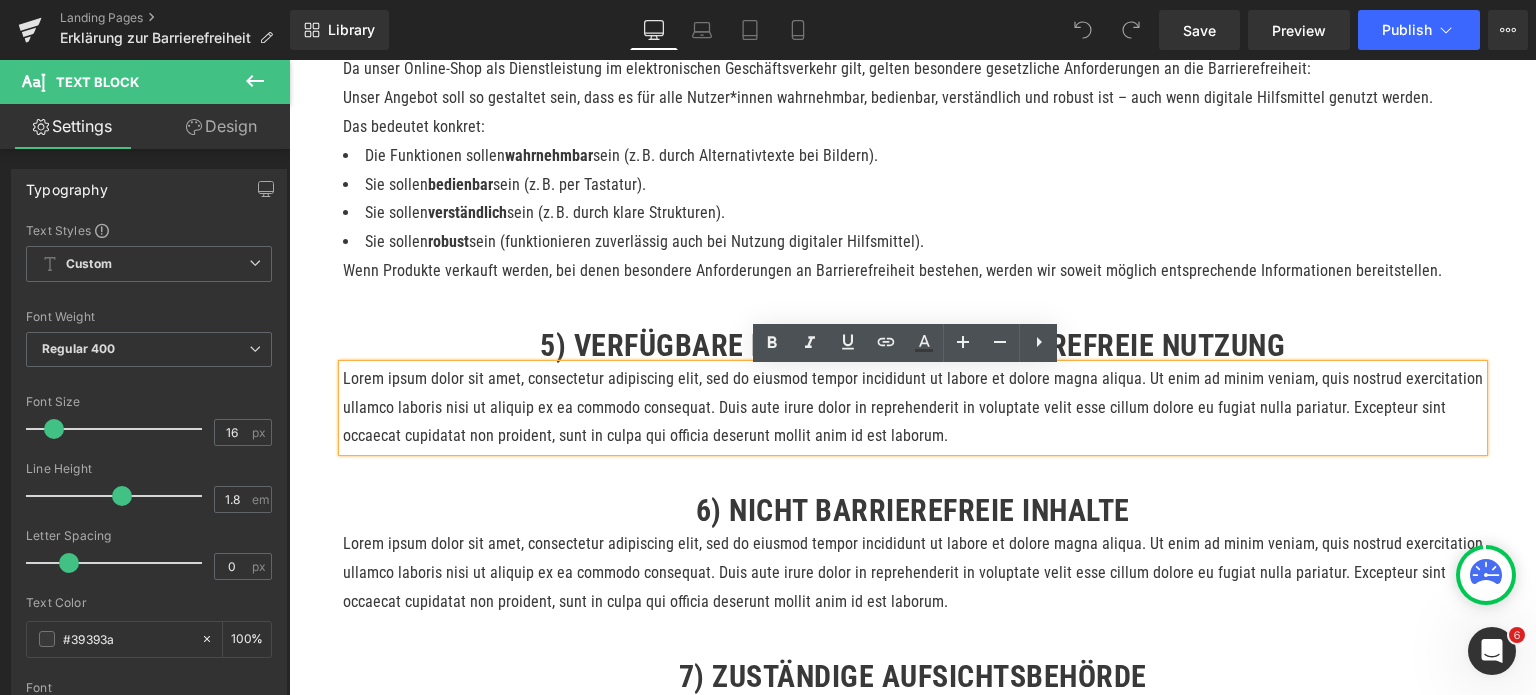 click on "Barrierefreiheitserklärung Heading         1) Einleitung Heading         Wir freuen uns, dass du unsere Website besuchst, und danken dir für dein Interesse. Nachstehend erhältst du Informationen zur barrierefreien Nutzbarkeit unseres Online-Angebots. Wir informieren dich darüber: Text Block         welches Angebot und welche Funktionen du auf dieser Website erwarten kannst, wie du dieses Angebot und die Funktionen nutzen kannst, welche Möglichkeiten zur barrierefreien Nutzung dir zur Verfügung stehen und welche Behörde für die Überwachung der Barrierefreiheit auf dieser Website zuständig ist. Text Block         Row         2) Angebot und Funktionen dieser Website Heading         Diese Website ist ein Online-Shop für den Verkauf von Waren. Als Waren gelten hierbei körperliche Gegenstände. Es werden dir hier Waren präsentiert, die du einem elektronischen Warenkorb hinzufügen und dann verbindlich bestellen und bezahlen kannst. Text Block         Row         Heading         Heading" at bounding box center (913, -251) 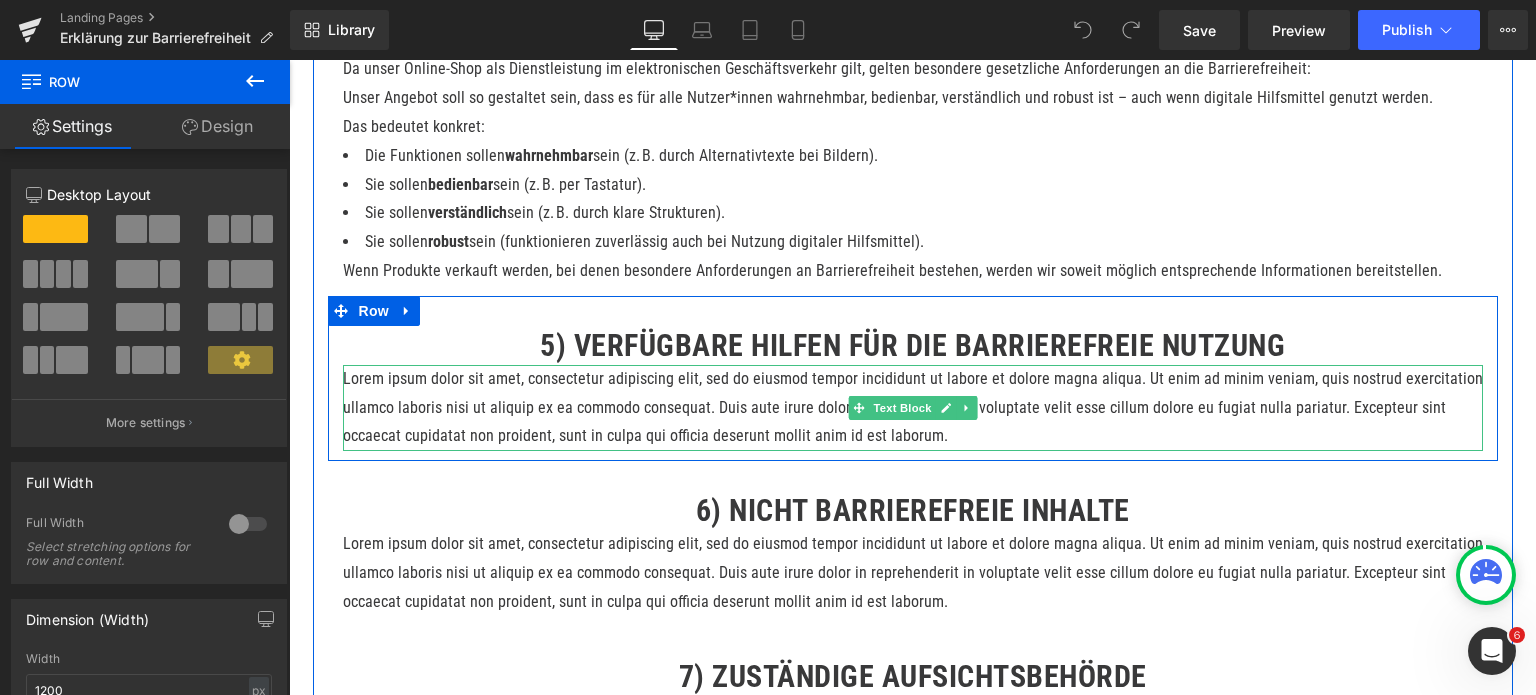 click on "Lorem ipsum dolor sit amet, consectetur adipiscing elit, sed do eiusmod tempor incididunt ut labore et dolore magna aliqua. Ut enim ad minim veniam, quis nostrud exercitation ullamco laboris nisi ut aliquip ex ea commodo consequat. Duis aute irure dolor in reprehenderit in voluptate velit esse cillum dolore eu fugiat nulla pariatur. Excepteur sint occaecat cupidatat non proident, sunt in culpa qui officia deserunt mollit anim id est laborum." at bounding box center [913, 408] 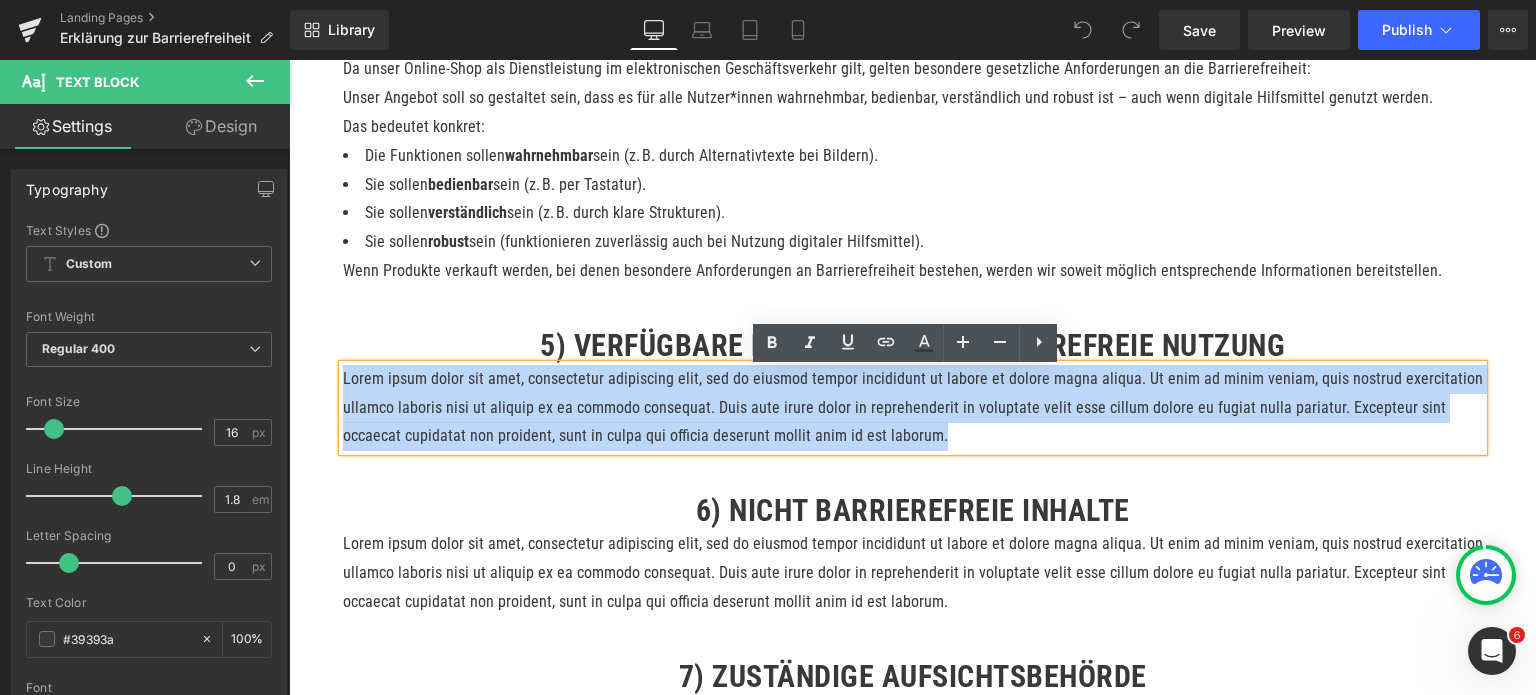 drag, startPoint x: 869, startPoint y: 441, endPoint x: 336, endPoint y: 383, distance: 536.1464 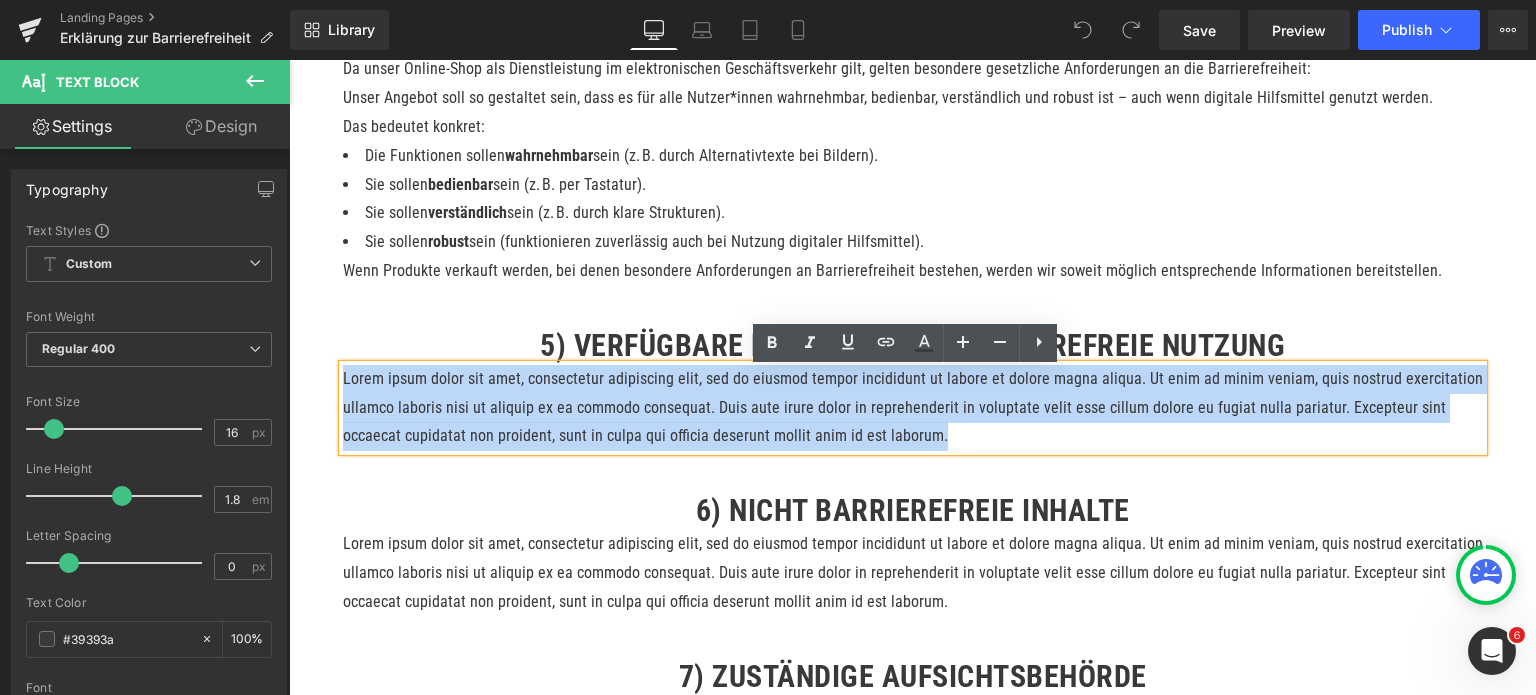 click on "Lorem ipsum dolor sit amet, consectetur adipiscing elit, sed do eiusmod tempor incididunt ut labore et dolore magna aliqua. Ut enim ad minim veniam, quis nostrud exercitation ullamco laboris nisi ut aliquip ex ea commodo consequat. Duis aute irure dolor in reprehenderit in voluptate velit esse cillum dolore eu fugiat nulla pariatur. Excepteur sint occaecat cupidatat non proident, sunt in culpa qui officia deserunt mollit anim id est laborum." at bounding box center [913, 408] 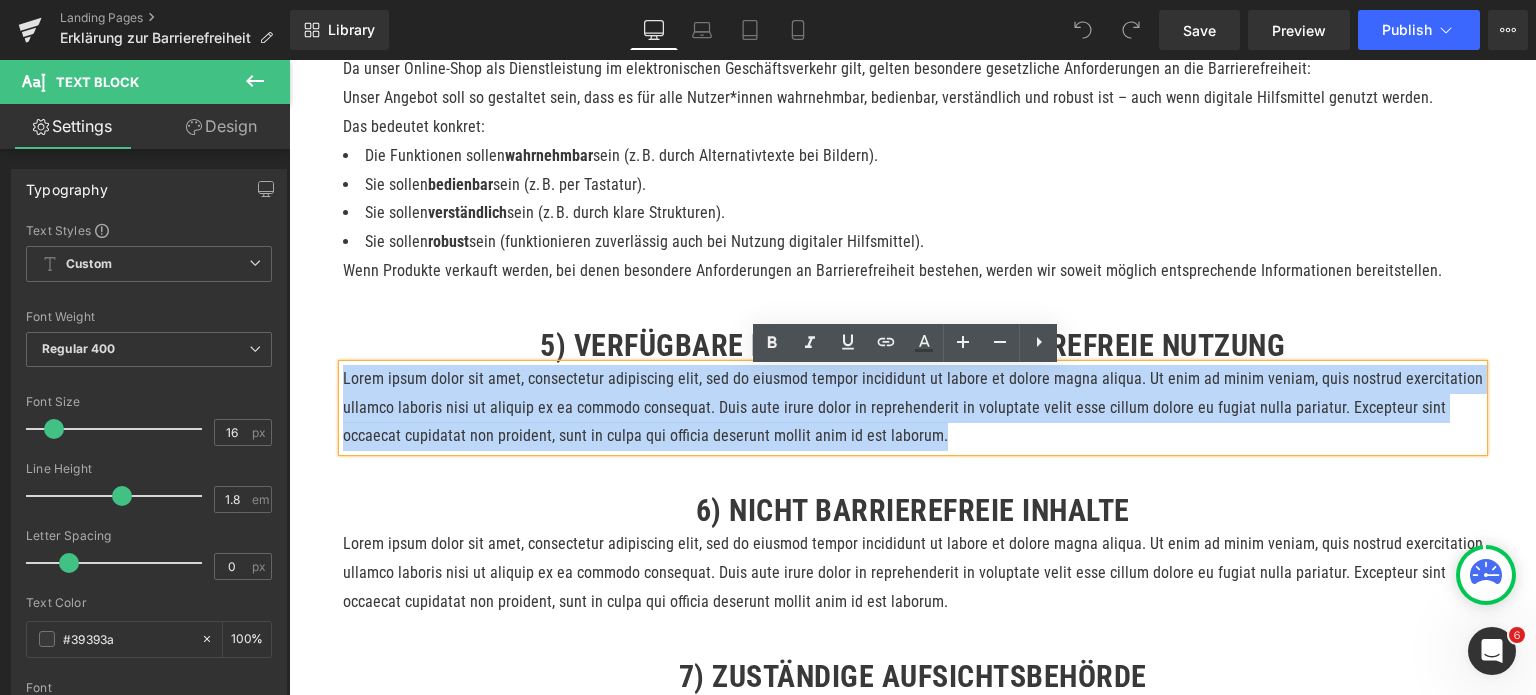 paste 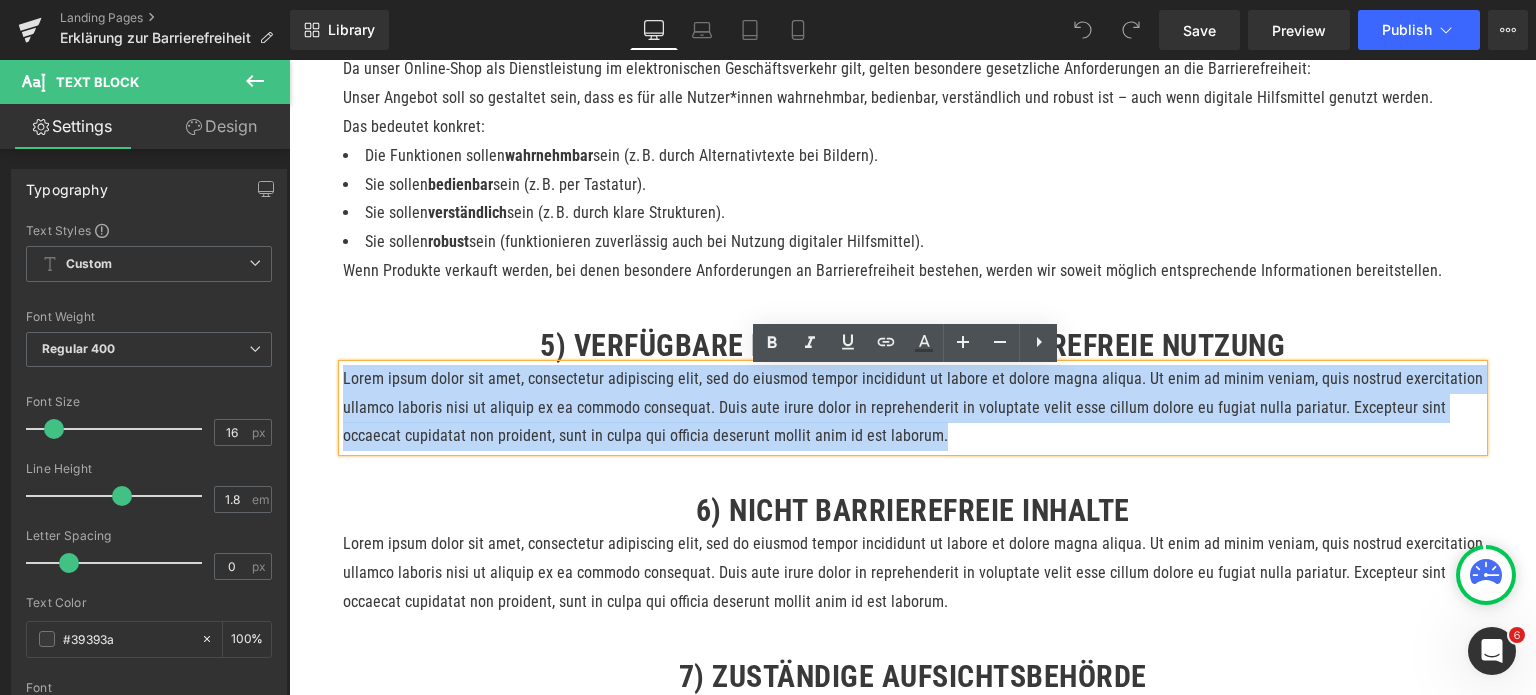 type 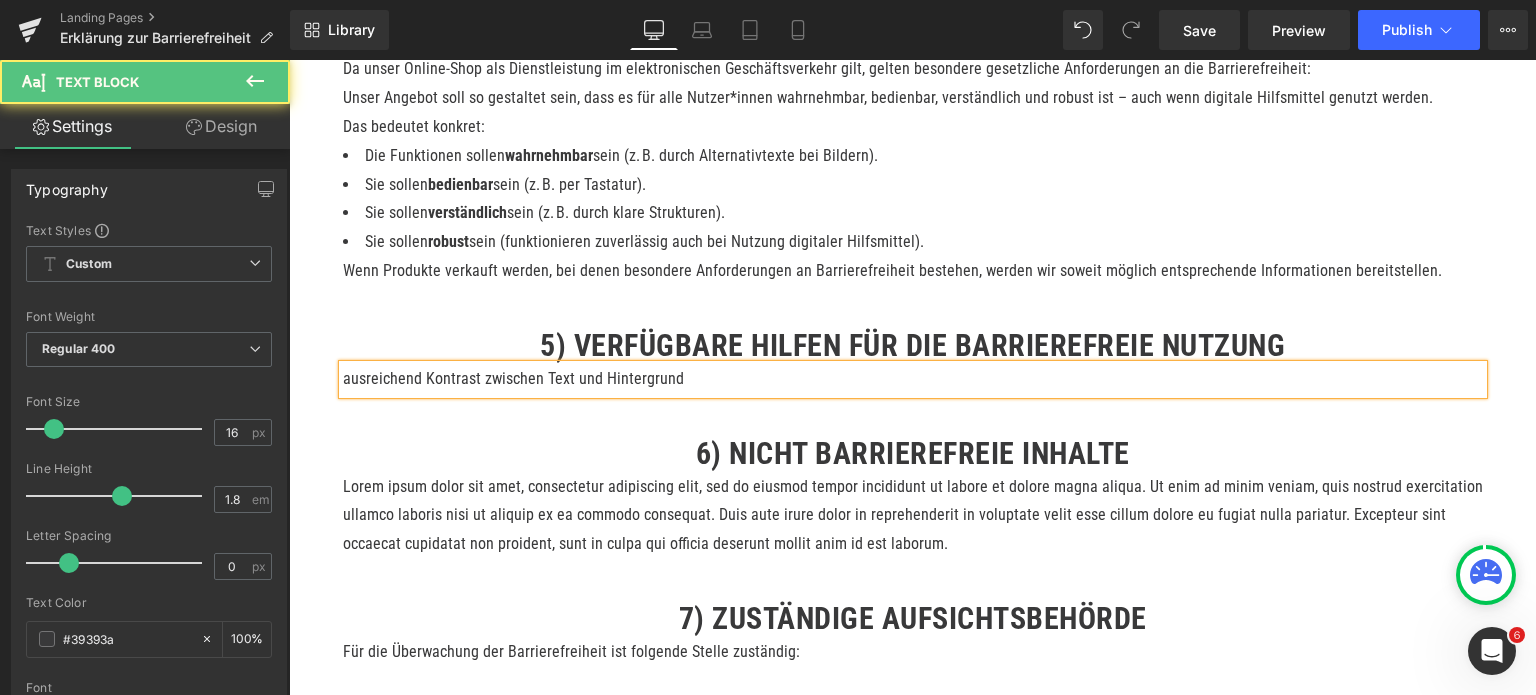 click on "ausreichend Kontrast zwischen Text und Hintergrund" at bounding box center (913, 379) 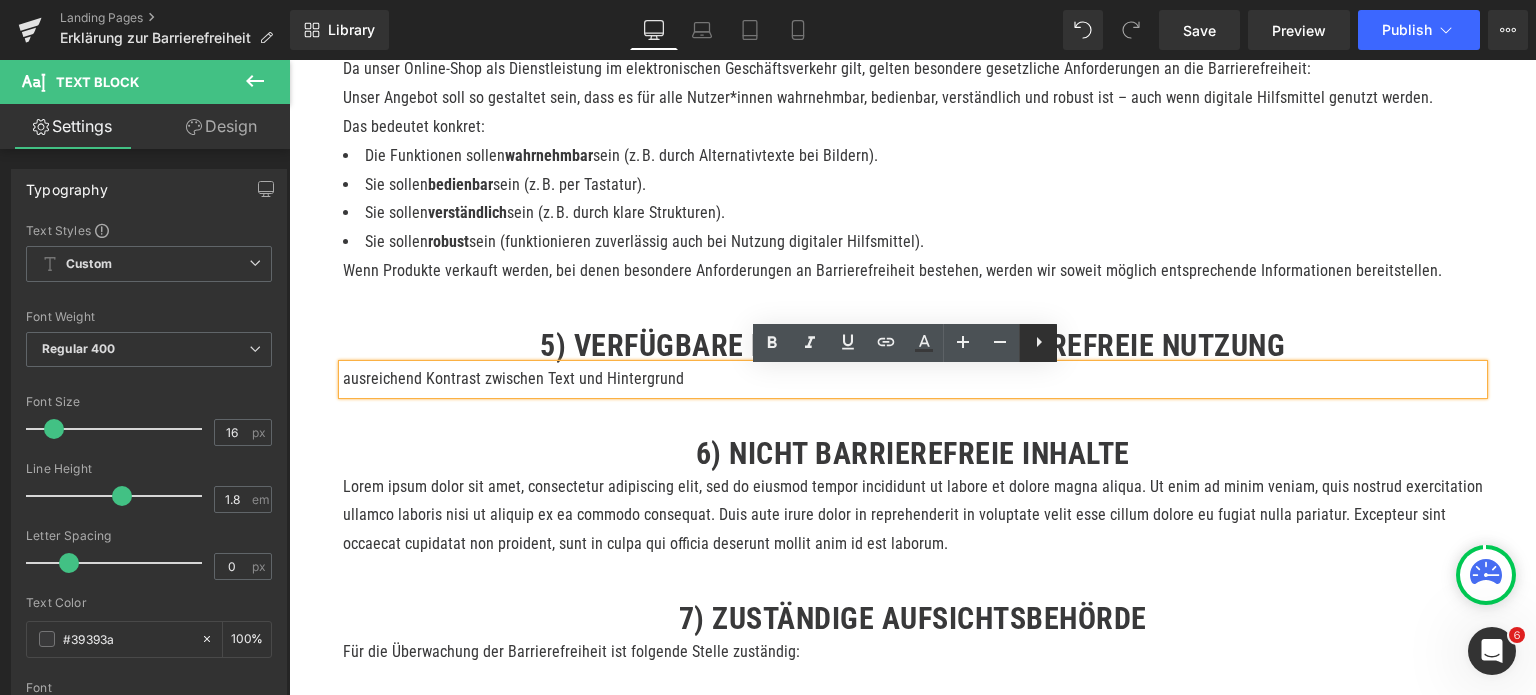 click 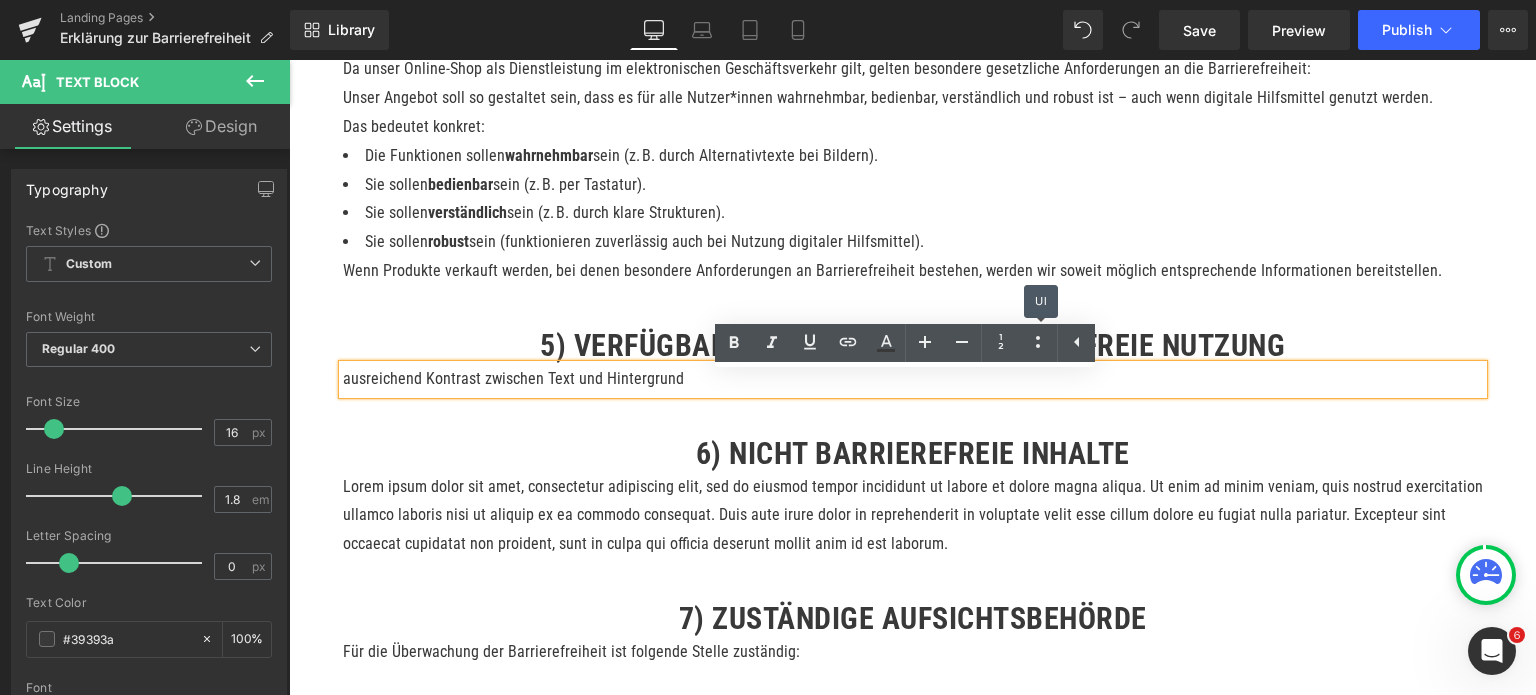 click 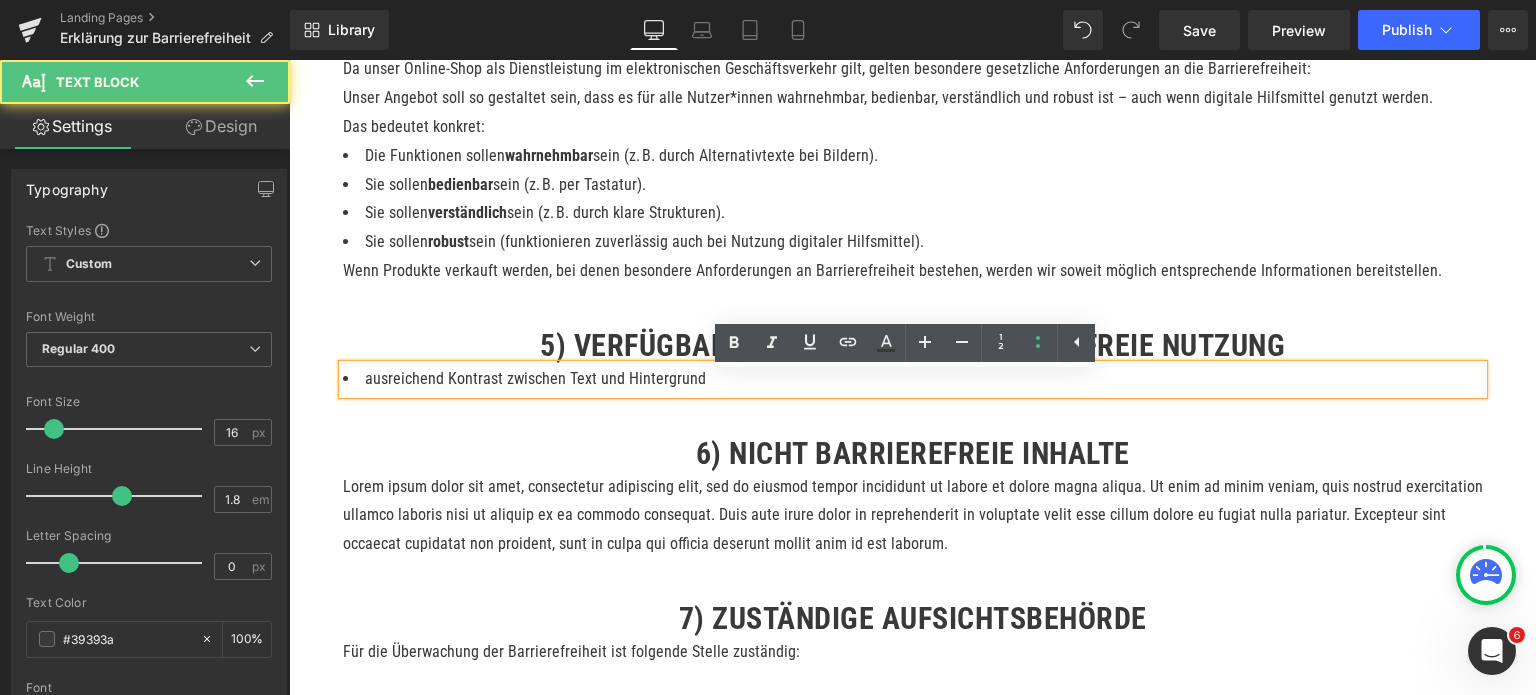 click on "ausreichend Kontrast zwischen Text und Hintergrund" at bounding box center (913, 379) 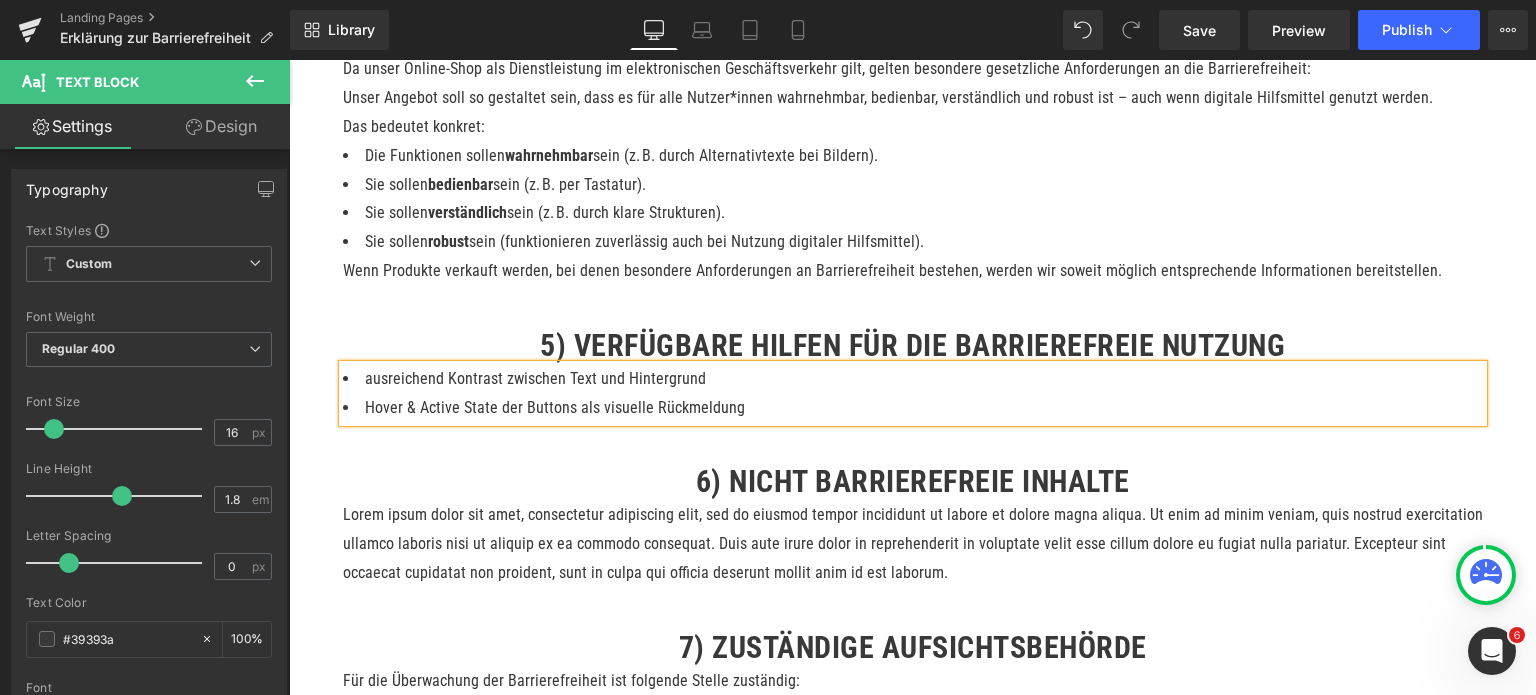 click on "Hover & Active State der Buttons als visuelle Rückmeldung" at bounding box center [913, 408] 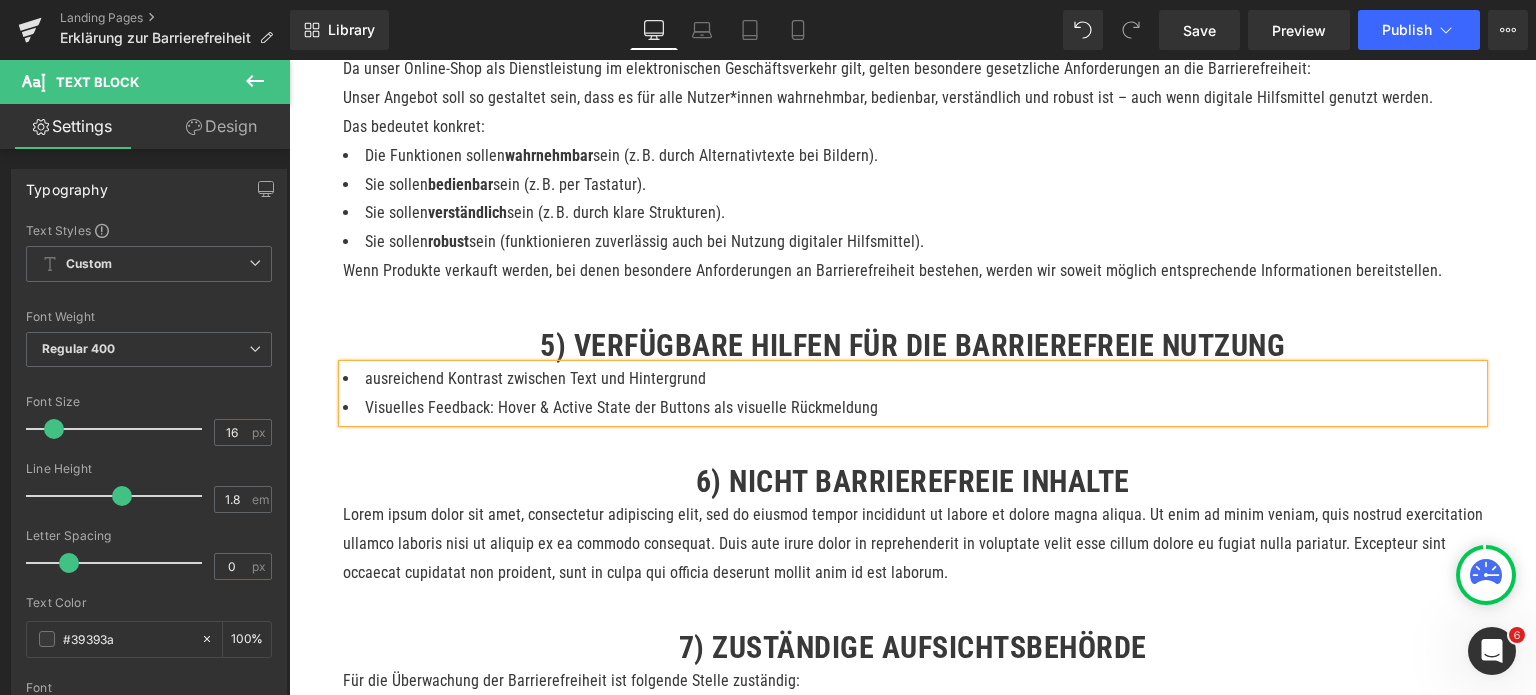 click on "Visuelles Feedback: Hover & Active State der Buttons als visuelle Rückmeldung" at bounding box center (913, 408) 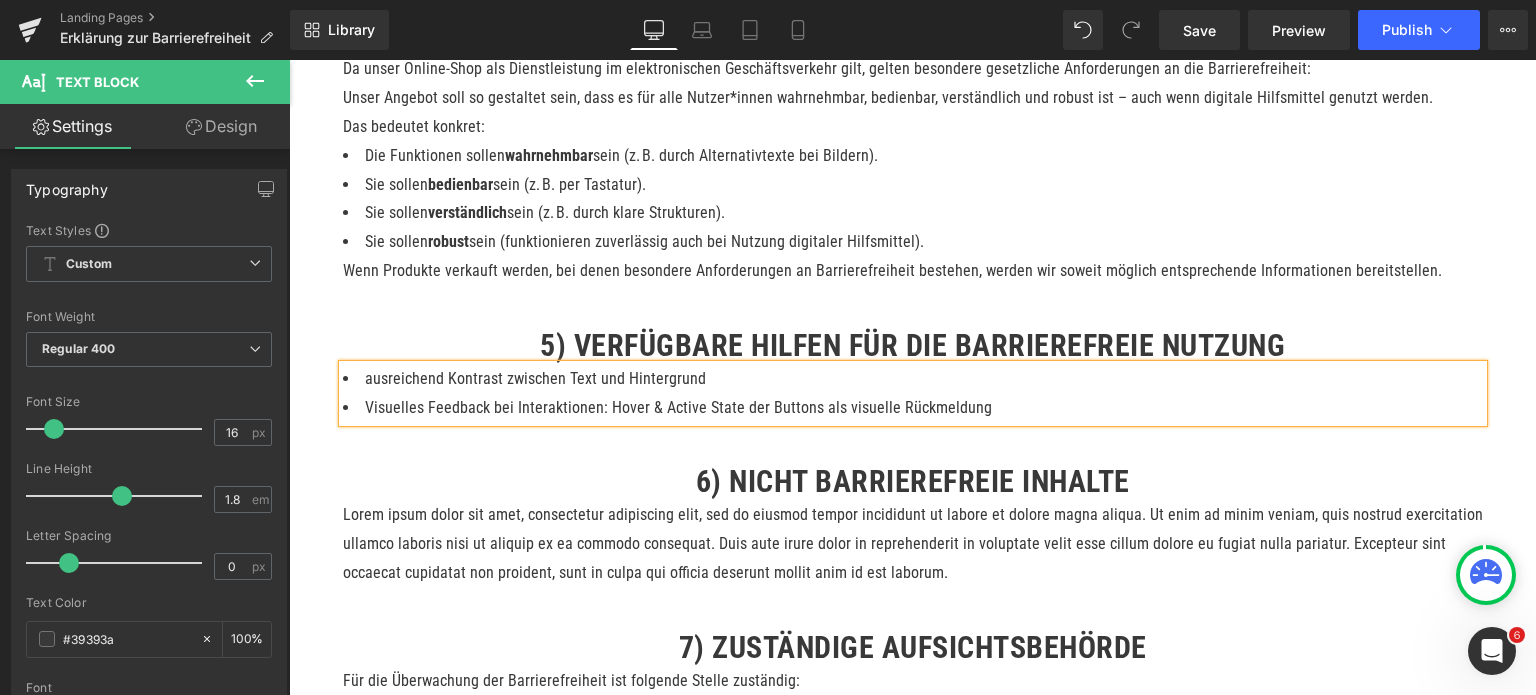 click on "Visuelles Feedback bei Interaktionen: Hover & Active State der Buttons als visuelle Rückmeldung" at bounding box center (913, 408) 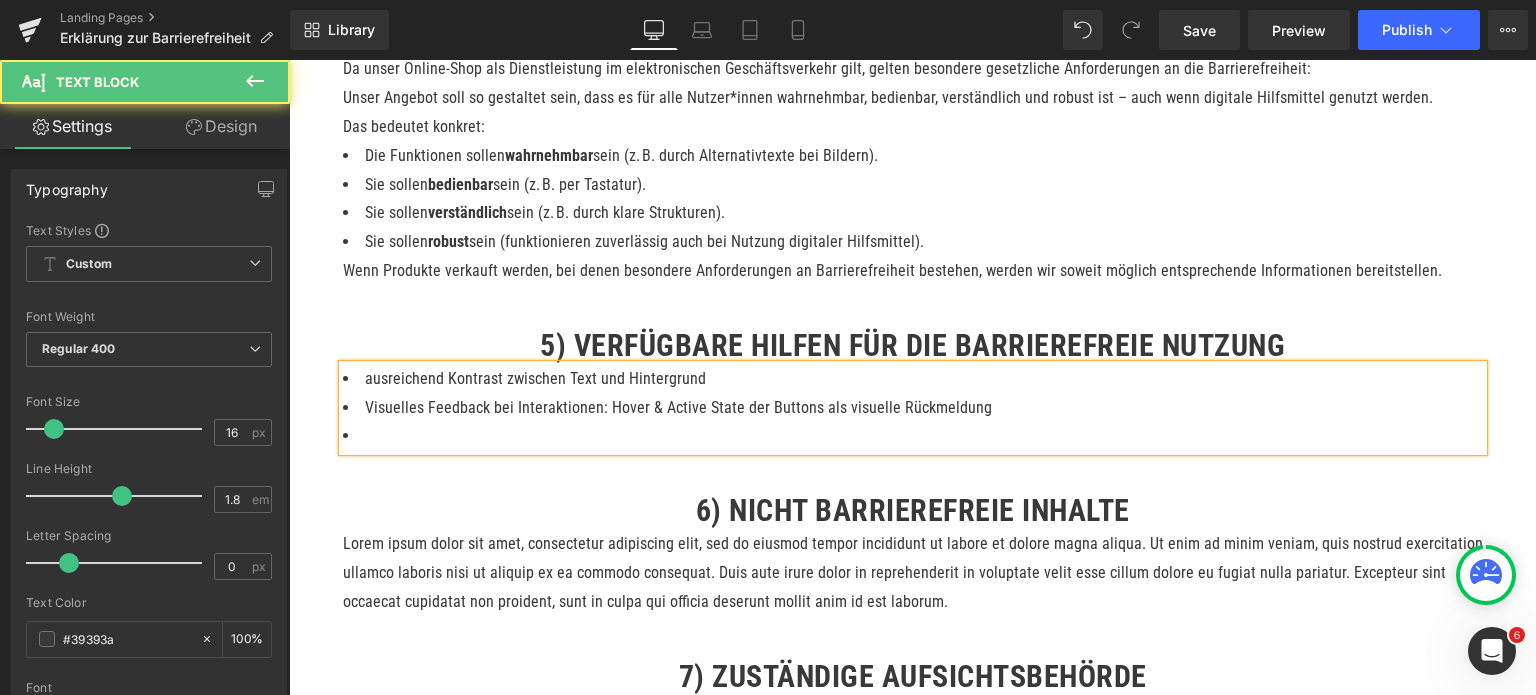 click on "ausreichend Kontrast zwischen Text und Hintergrund" at bounding box center [913, 379] 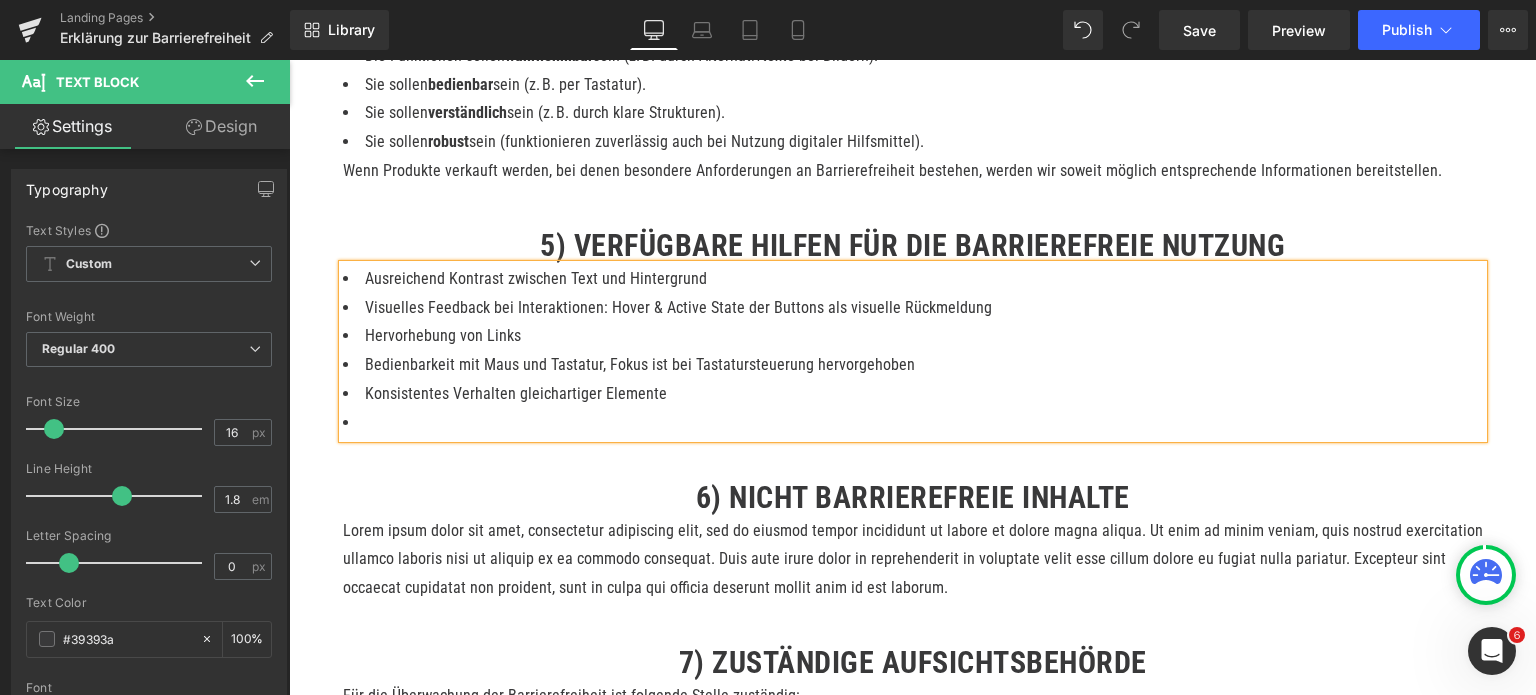 scroll, scrollTop: 2000, scrollLeft: 0, axis: vertical 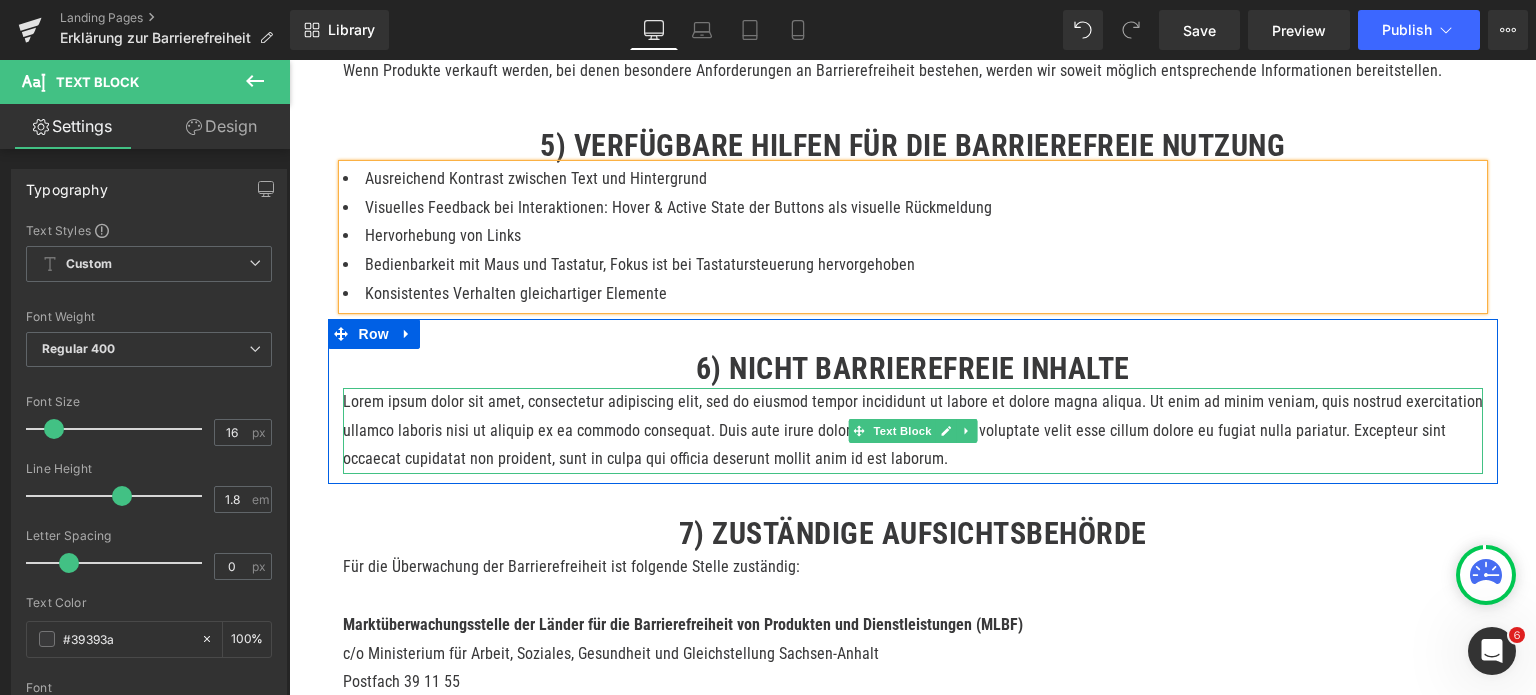 click on "Lorem ipsum dolor sit amet, consectetur adipiscing elit, sed do eiusmod tempor incididunt ut labore et dolore magna aliqua. Ut enim ad minim veniam, quis nostrud exercitation ullamco laboris nisi ut aliquip ex ea commodo consequat. Duis aute irure dolor in reprehenderit in voluptate velit esse cillum dolore eu fugiat nulla pariatur. Excepteur sint occaecat cupidatat non proident, sunt in culpa qui officia deserunt mollit anim id est laborum." at bounding box center [913, 431] 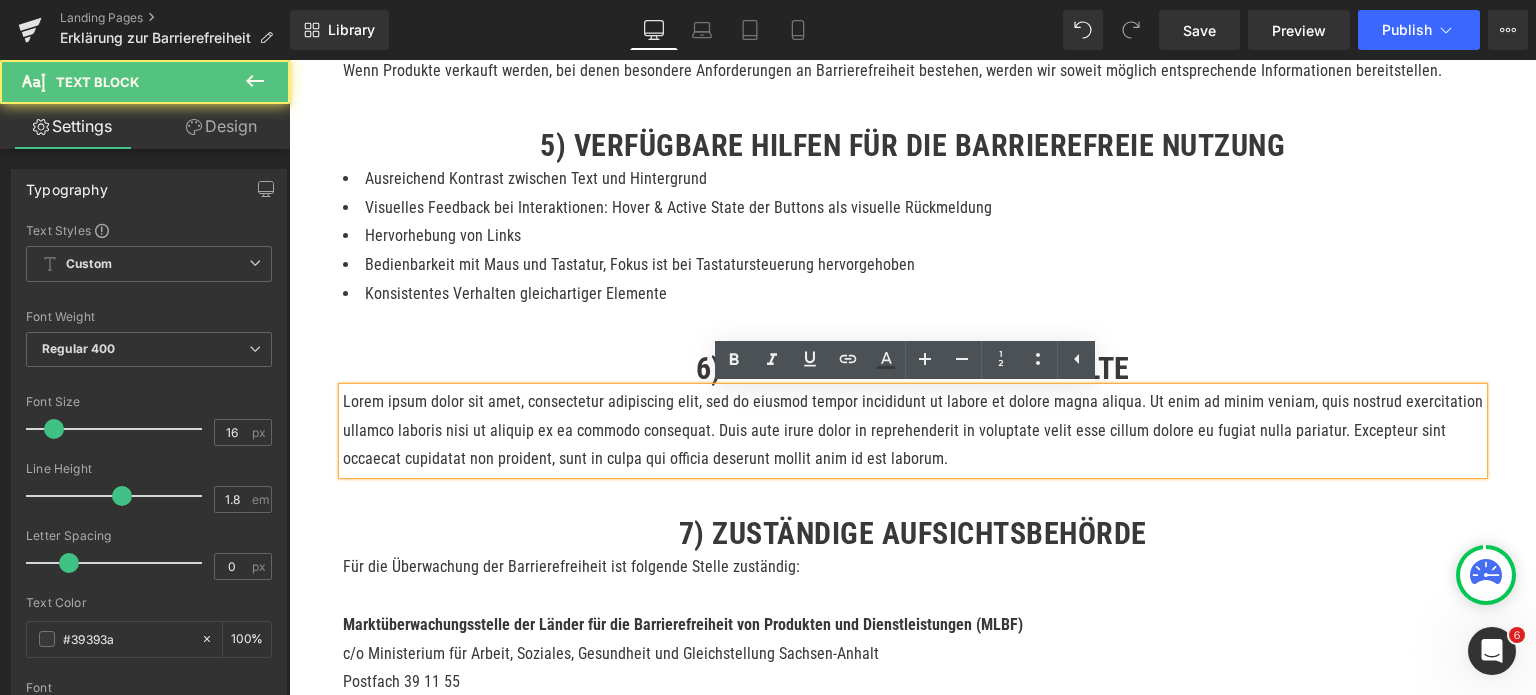 click on "Lorem ipsum dolor sit amet, consectetur adipiscing elit, sed do eiusmod tempor incididunt ut labore et dolore magna aliqua. Ut enim ad minim veniam, quis nostrud exercitation ullamco laboris nisi ut aliquip ex ea commodo consequat. Duis aute irure dolor in reprehenderit in voluptate velit esse cillum dolore eu fugiat nulla pariatur. Excepteur sint occaecat cupidatat non proident, sunt in culpa qui officia deserunt mollit anim id est laborum." at bounding box center (913, 431) 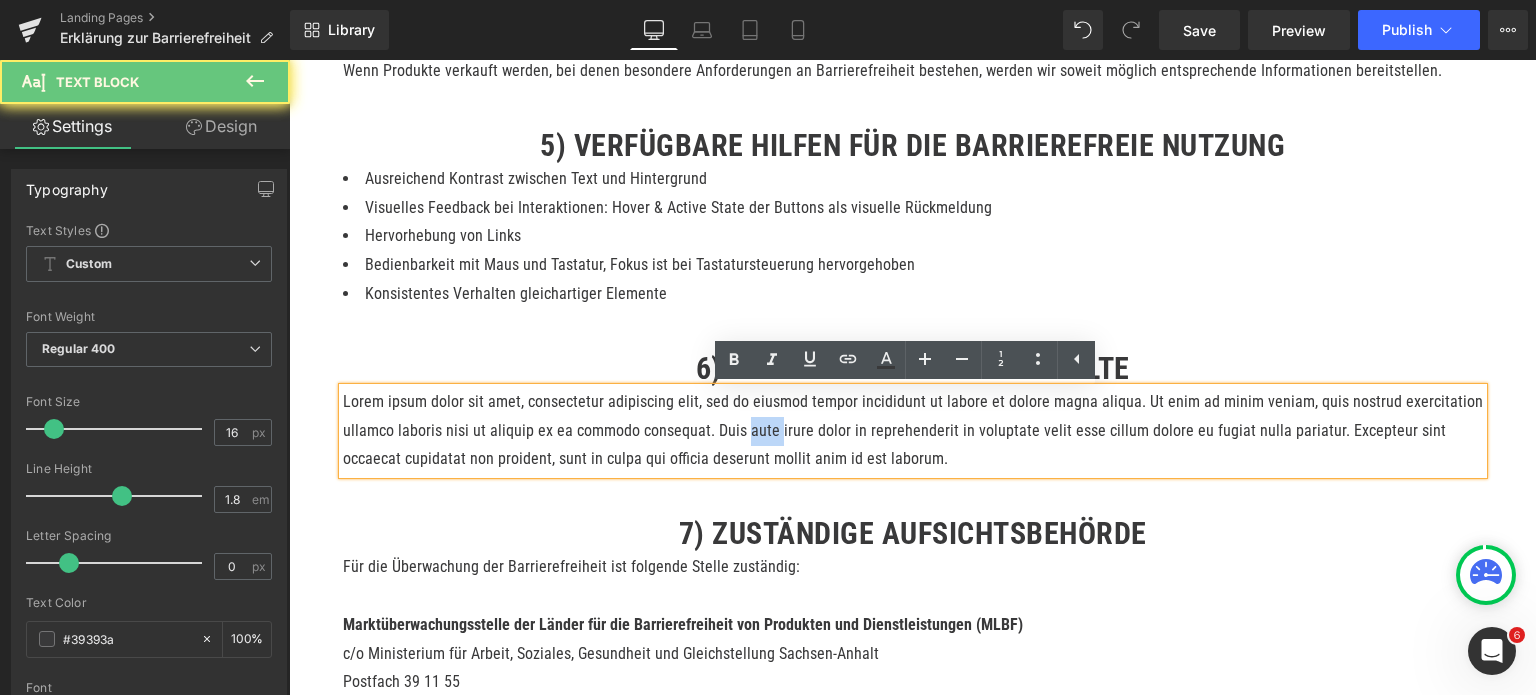 click on "Lorem ipsum dolor sit amet, consectetur adipiscing elit, sed do eiusmod tempor incididunt ut labore et dolore magna aliqua. Ut enim ad minim veniam, quis nostrud exercitation ullamco laboris nisi ut aliquip ex ea commodo consequat. Duis aute irure dolor in reprehenderit in voluptate velit esse cillum dolore eu fugiat nulla pariatur. Excepteur sint occaecat cupidatat non proident, sunt in culpa qui officia deserunt mollit anim id est laborum." at bounding box center (913, 431) 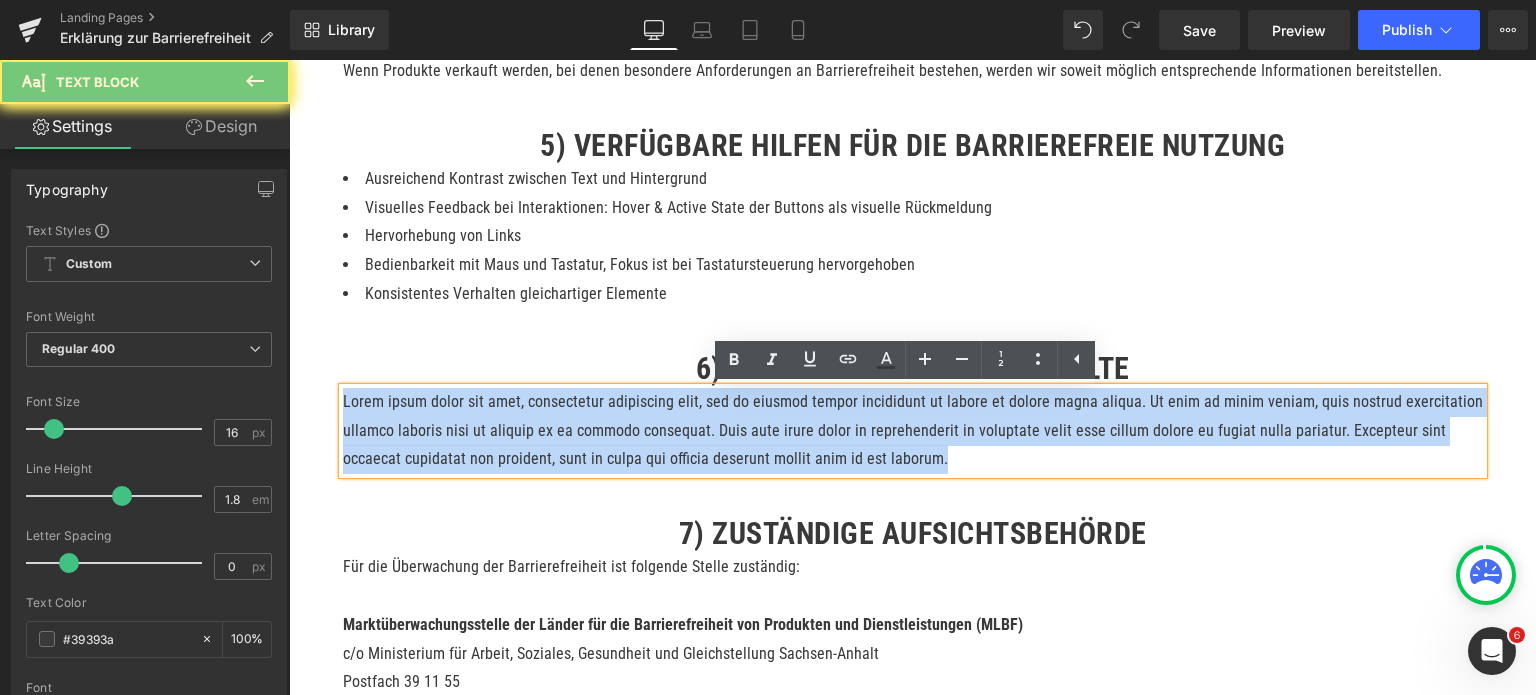 click on "Lorem ipsum dolor sit amet, consectetur adipiscing elit, sed do eiusmod tempor incididunt ut labore et dolore magna aliqua. Ut enim ad minim veniam, quis nostrud exercitation ullamco laboris nisi ut aliquip ex ea commodo consequat. Duis aute irure dolor in reprehenderit in voluptate velit esse cillum dolore eu fugiat nulla pariatur. Excepteur sint occaecat cupidatat non proident, sunt in culpa qui officia deserunt mollit anim id est laborum." at bounding box center (913, 431) 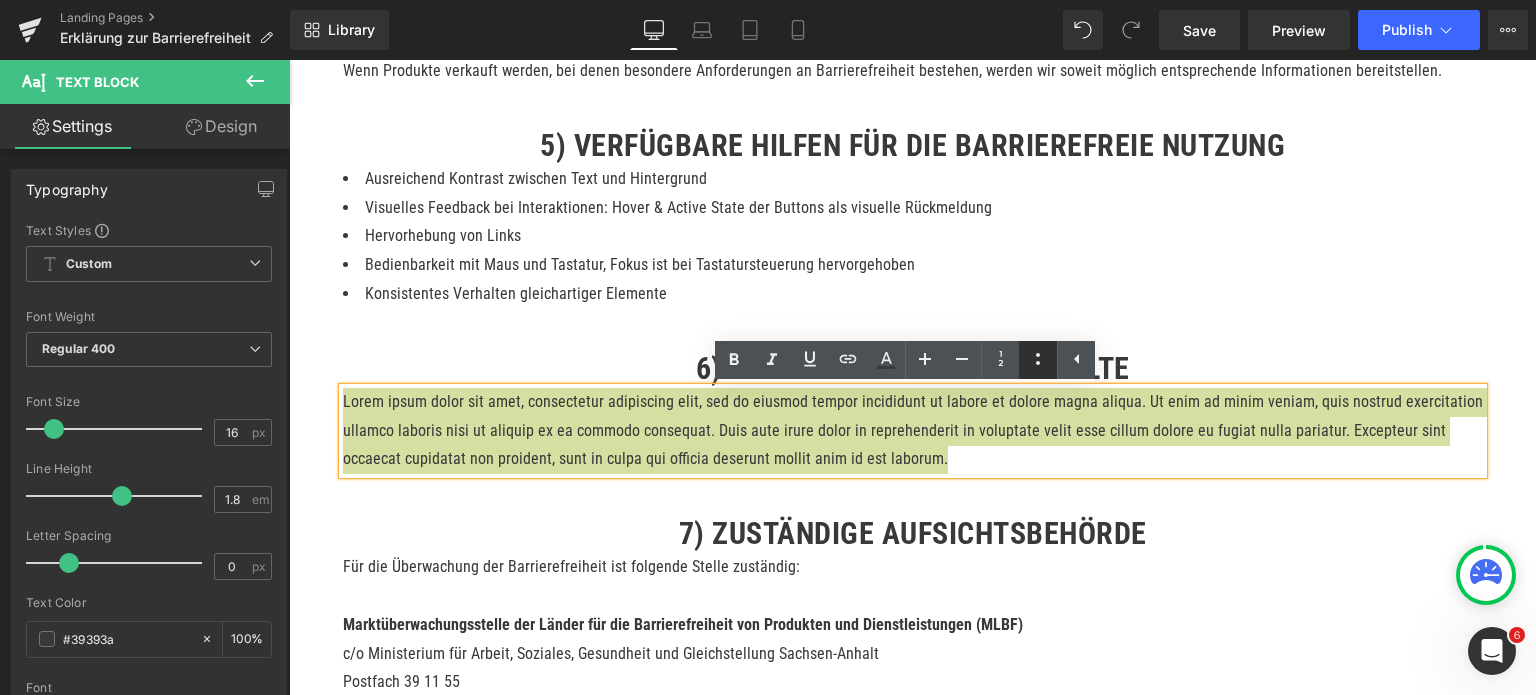 click 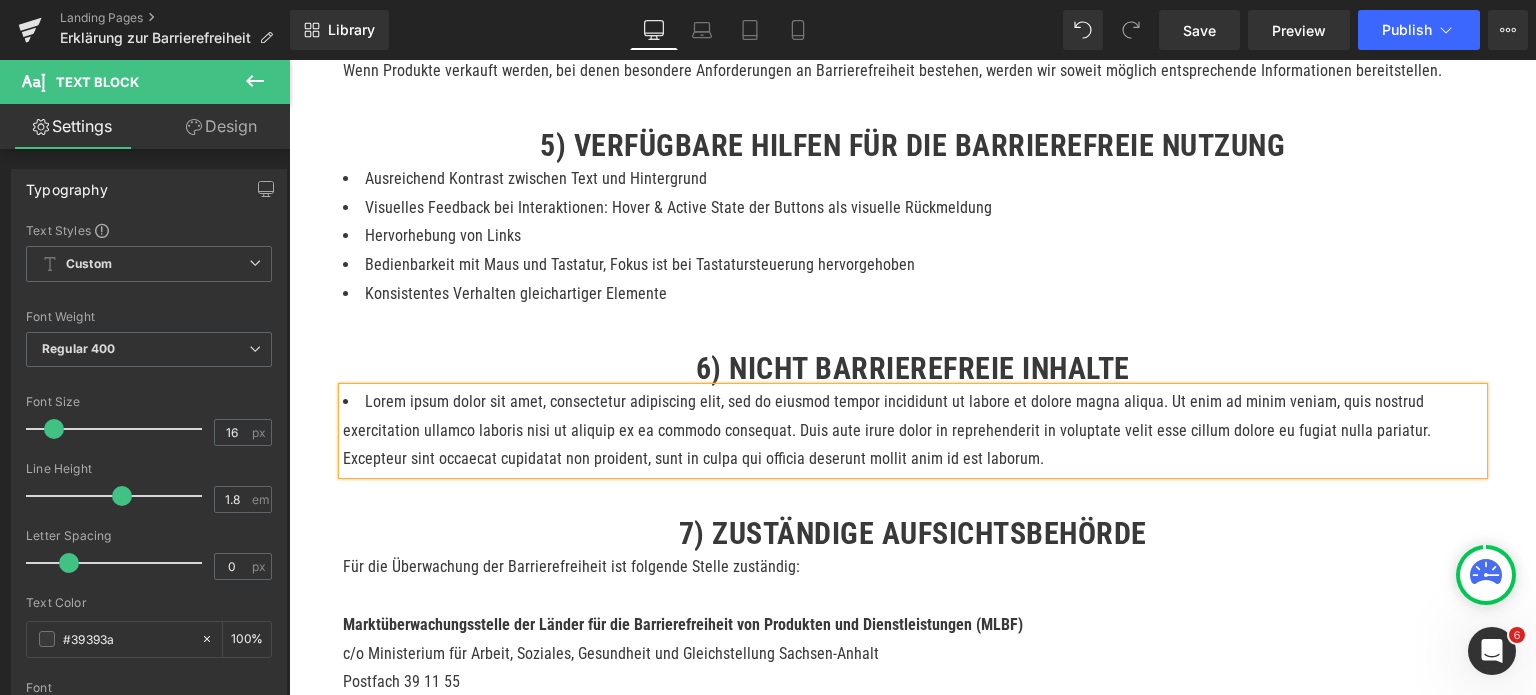 click on "Lorem ipsum dolor sit amet, consectetur adipiscing elit, sed do eiusmod tempor incididunt ut labore et dolore magna aliqua. Ut enim ad minim veniam, quis nostrud exercitation ullamco laboris nisi ut aliquip ex ea commodo consequat. Duis aute irure dolor in reprehenderit in voluptate velit esse cillum dolore eu fugiat nulla pariatur. Excepteur sint occaecat cupidatat non proident, sunt in culpa qui officia deserunt mollit anim id est laborum." at bounding box center (913, 431) 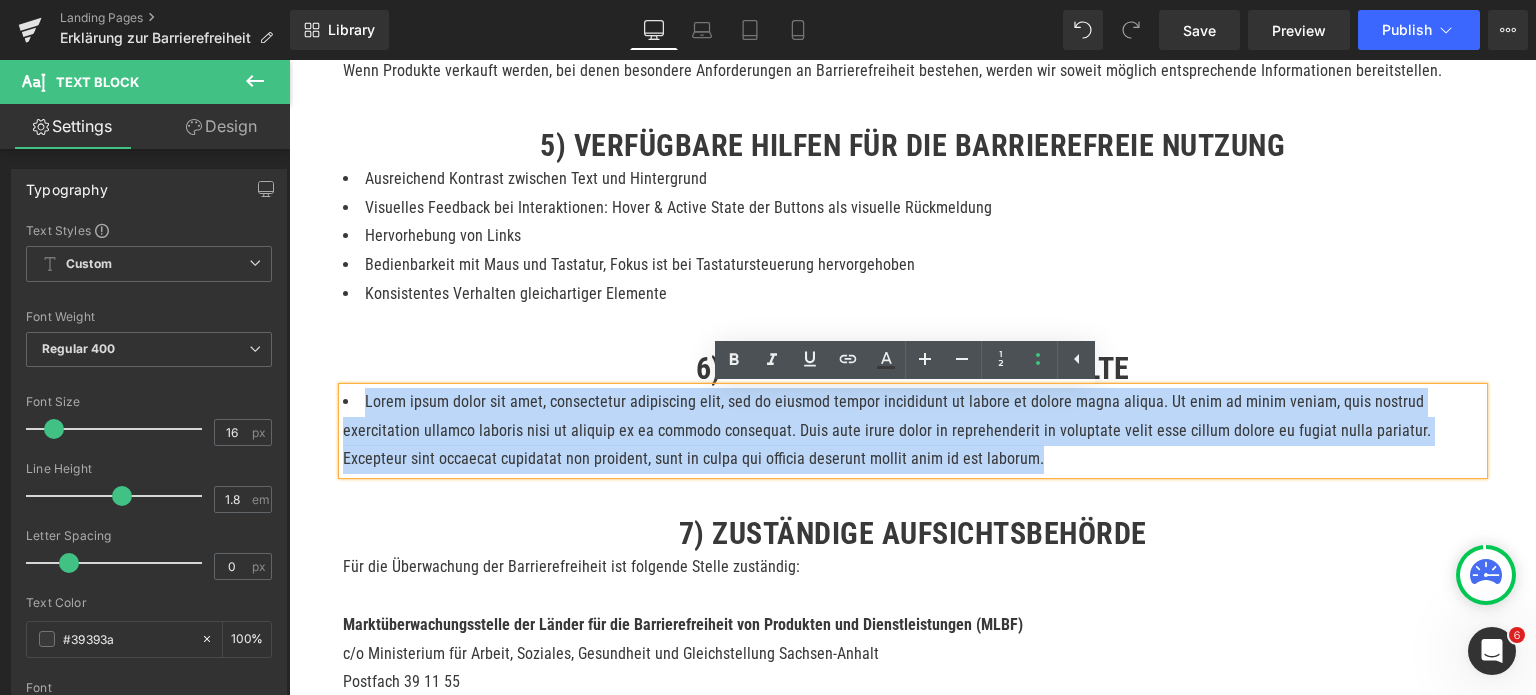 drag, startPoint x: 864, startPoint y: 470, endPoint x: 355, endPoint y: 405, distance: 513.1335 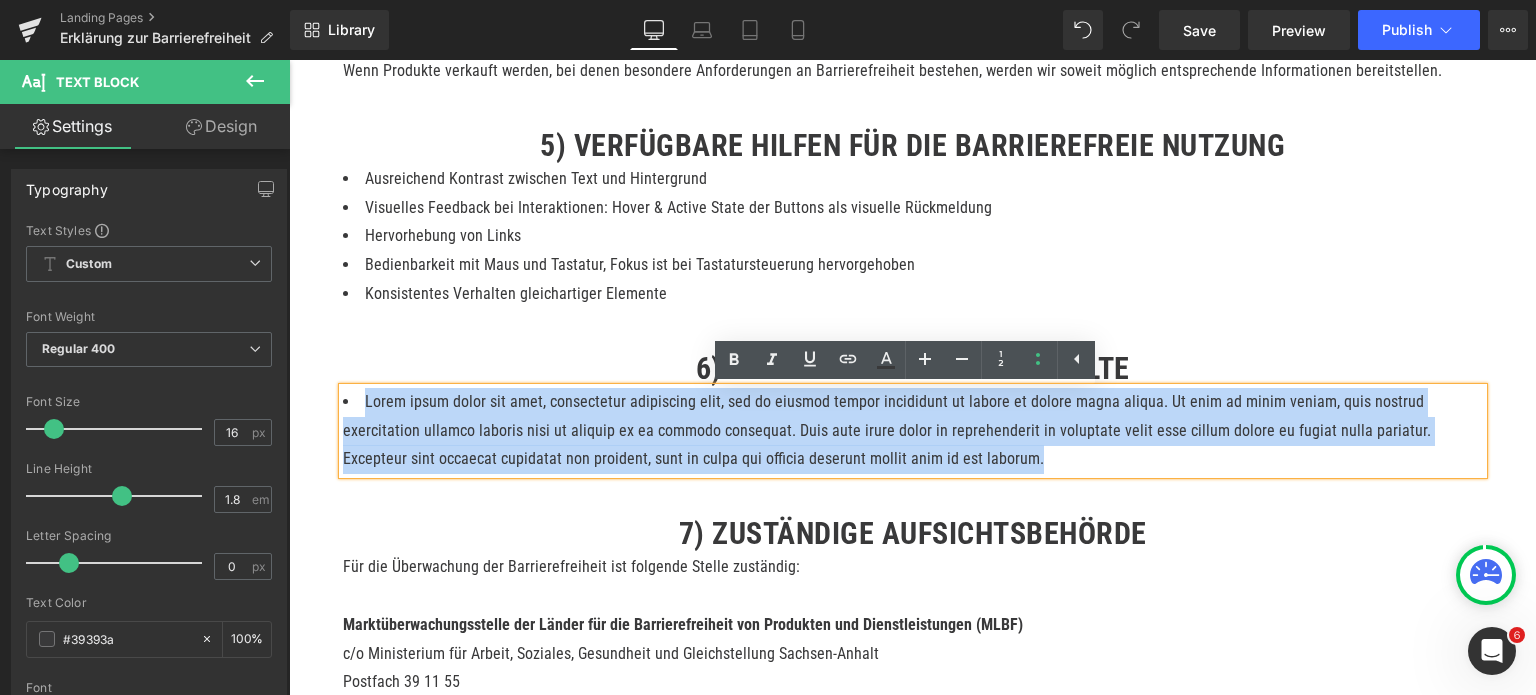 click on "Lorem ipsum dolor sit amet, consectetur adipiscing elit, sed do eiusmod tempor incididunt ut labore et dolore magna aliqua. Ut enim ad minim veniam, quis nostrud exercitation ullamco laboris nisi ut aliquip ex ea commodo consequat. Duis aute irure dolor in reprehenderit in voluptate velit esse cillum dolore eu fugiat nulla pariatur. Excepteur sint occaecat cupidatat non proident, sunt in culpa qui officia deserunt mollit anim id est laborum." at bounding box center (913, 431) 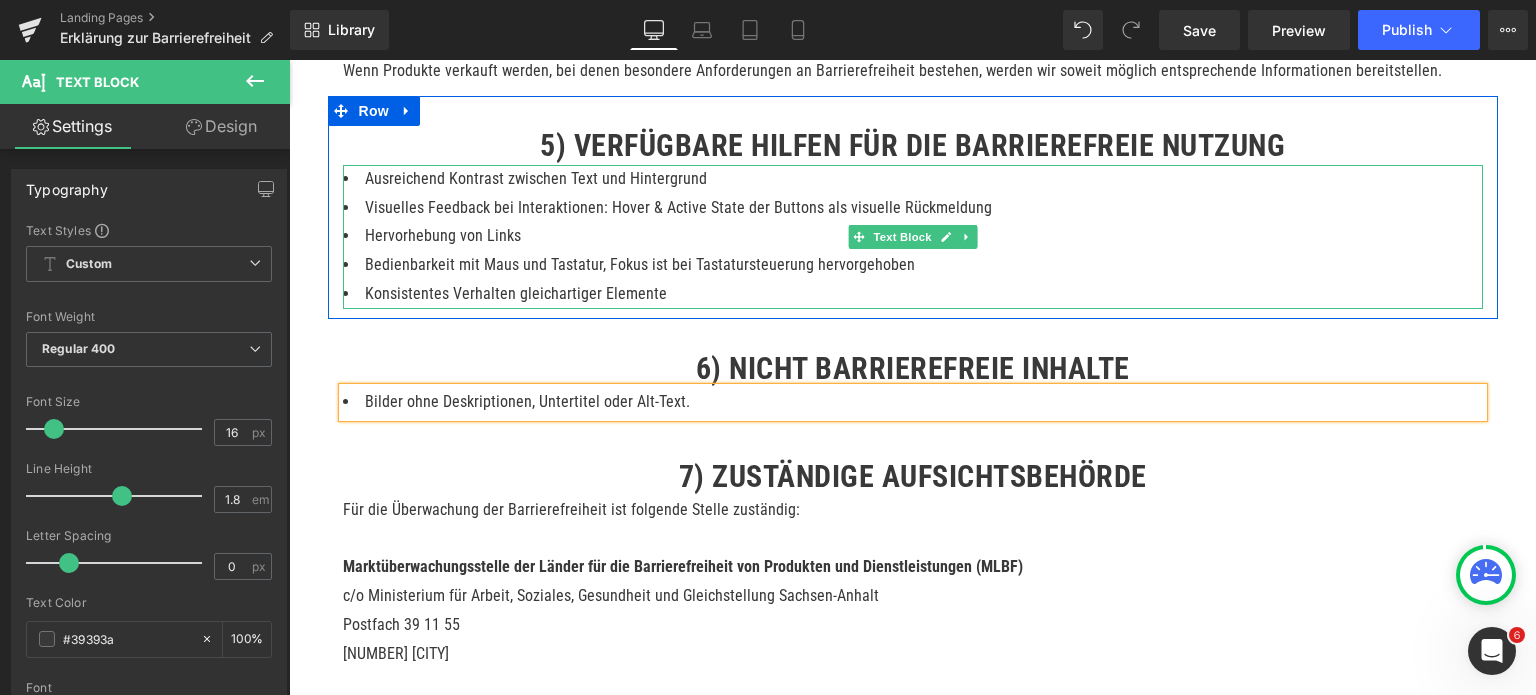 click on "Ausreichend Kontrast zwischen Text und Hintergrund" at bounding box center (913, 179) 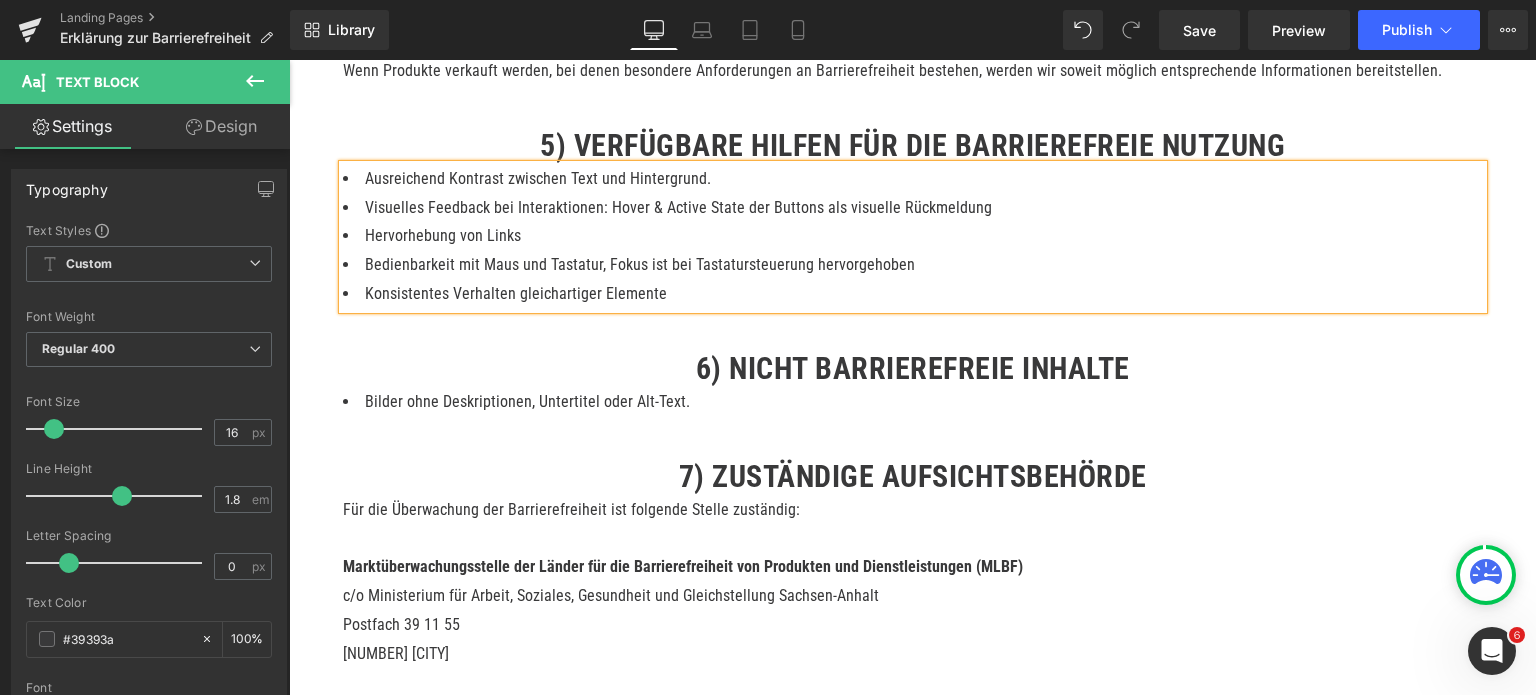 click on "Visuelles Feedback bei Interaktionen: Hover & Active State der Buttons als visuelle Rückmeldung" at bounding box center (913, 208) 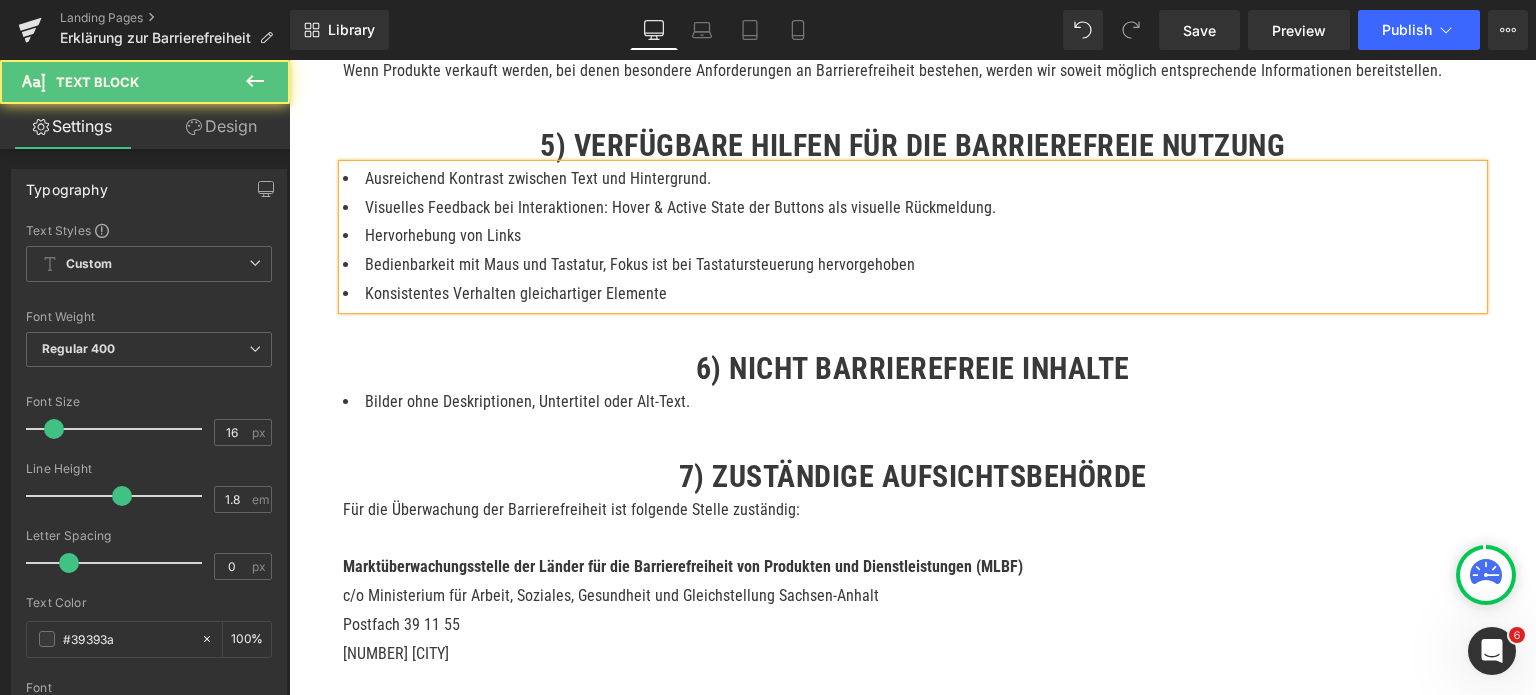 click on "Hervorhebung von Links" at bounding box center [913, 236] 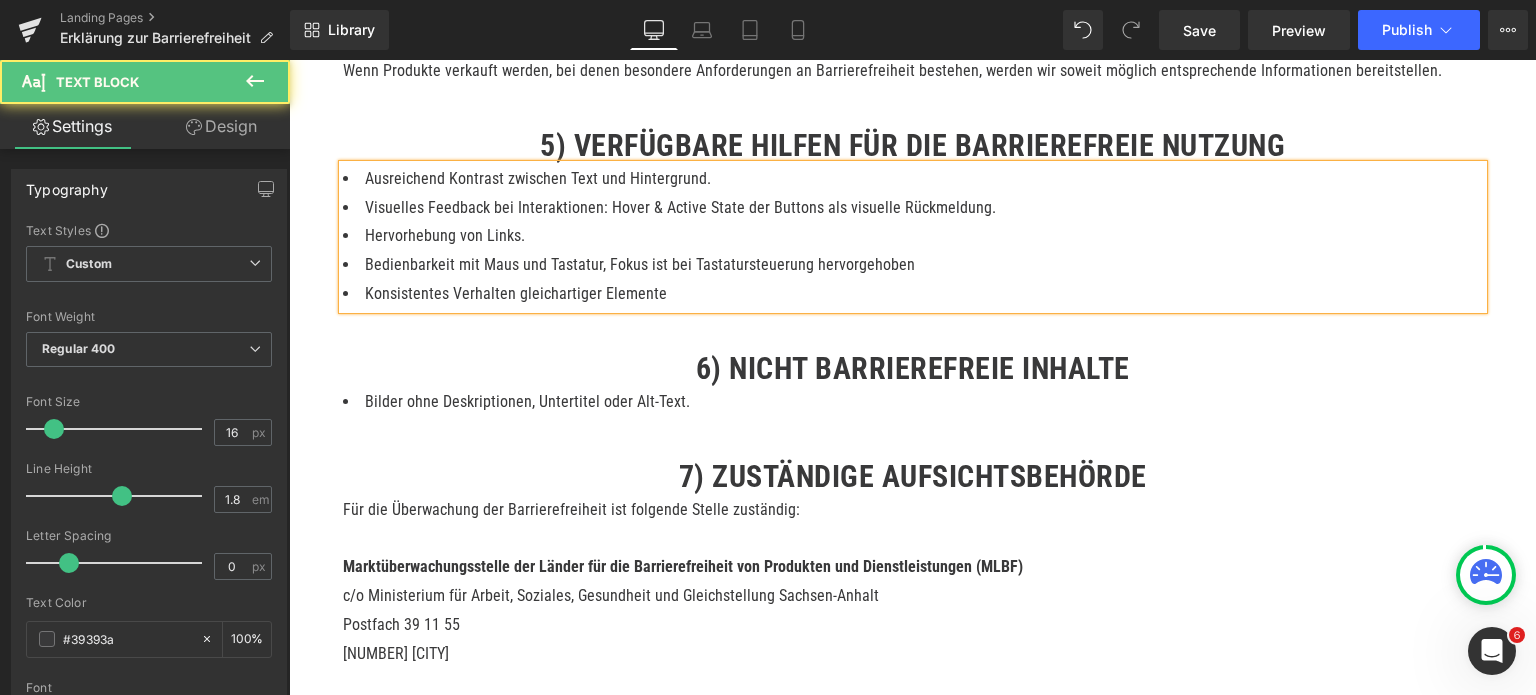 click on "Bedienbarkeit mit Maus und Tastatur, Fokus ist bei Tastatursteuerung hervorgehoben" at bounding box center [913, 265] 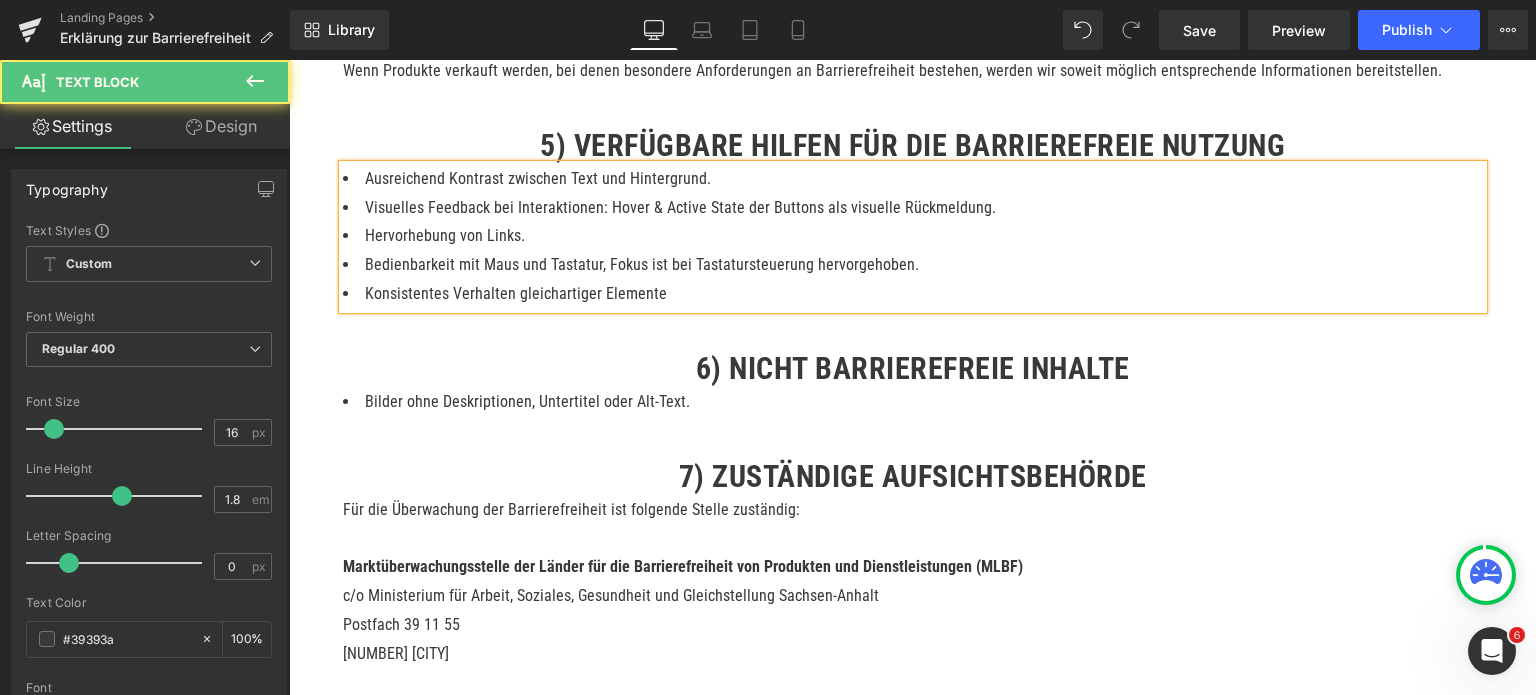 click on "Konsistentes Verhalten gleichartiger Elemente" at bounding box center (913, 294) 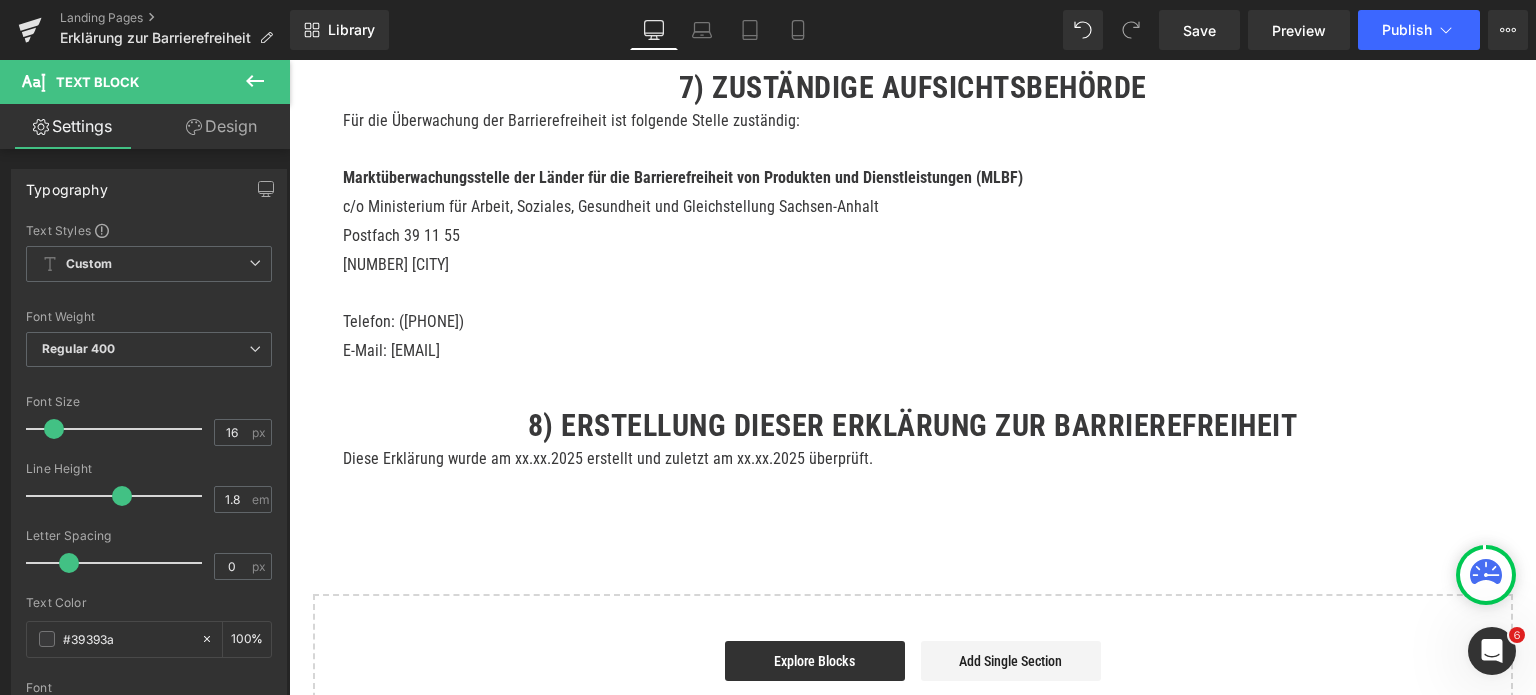 scroll, scrollTop: 2400, scrollLeft: 0, axis: vertical 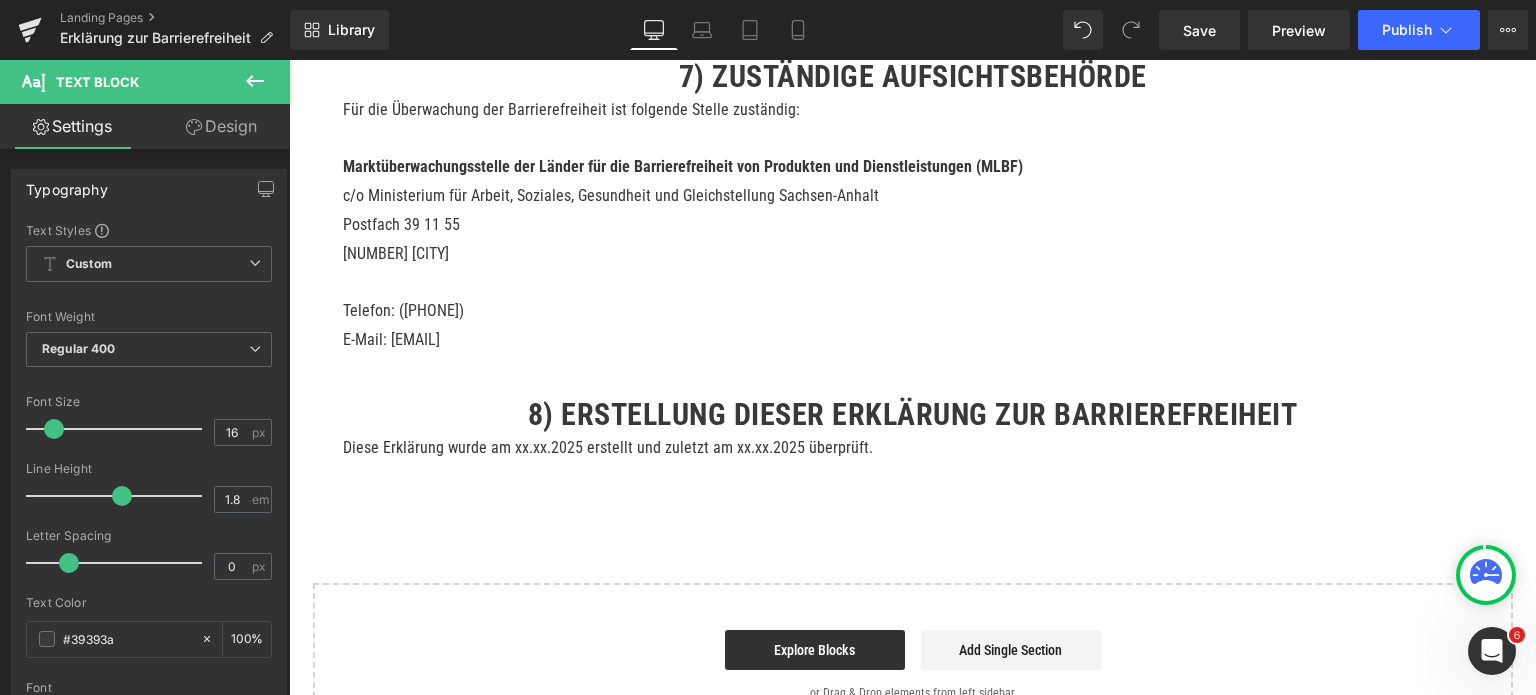 click on "Diese Erklärung wurde am xx.xx.2025 erstellt und zuletzt am xx.xx.2025 überprüft." at bounding box center (913, 448) 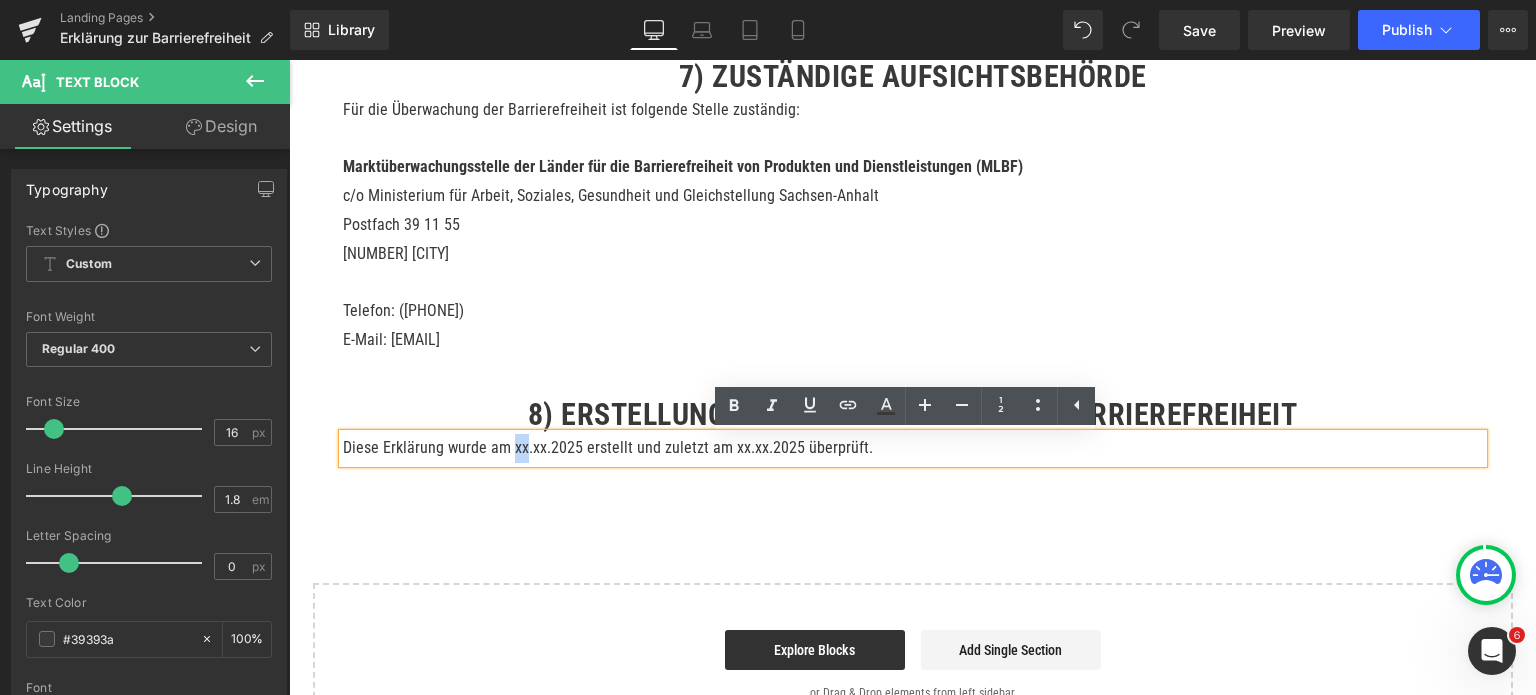 drag, startPoint x: 514, startPoint y: 450, endPoint x: 504, endPoint y: 452, distance: 10.198039 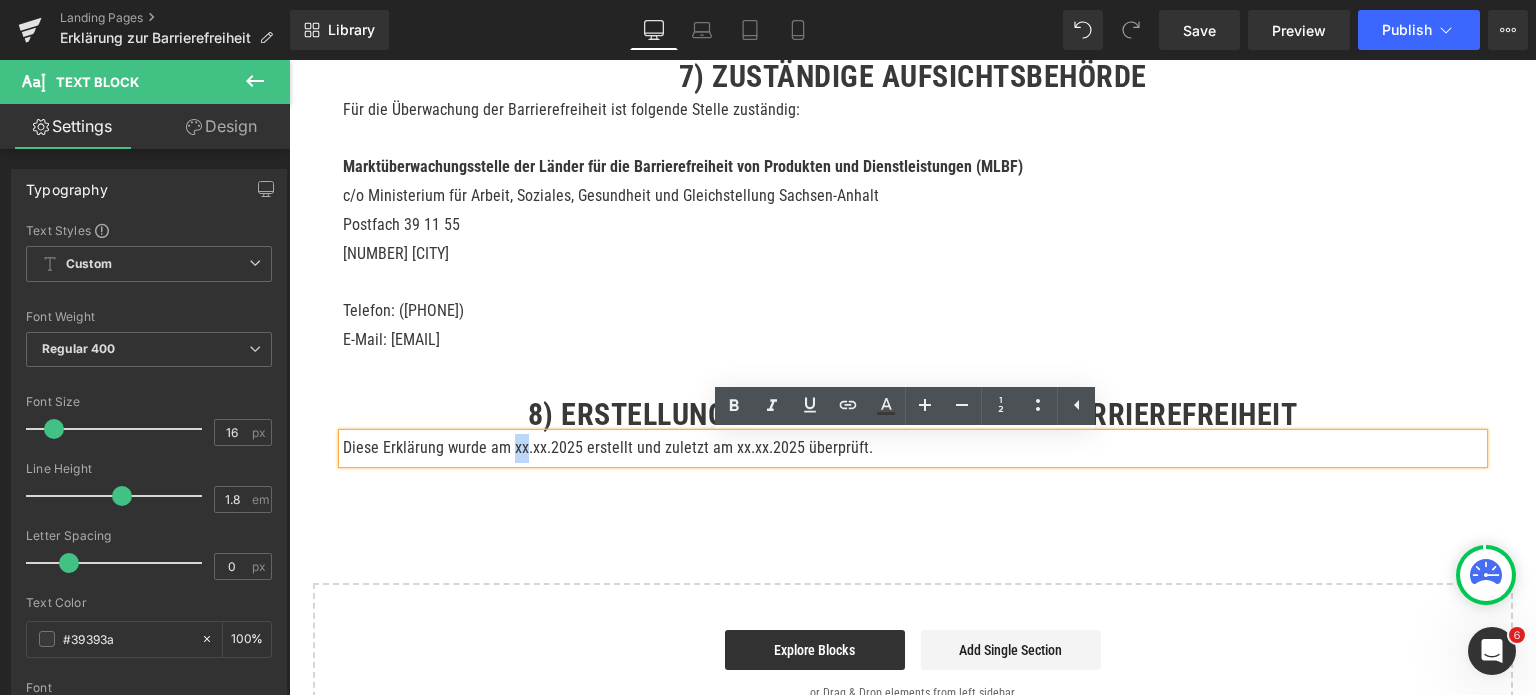 click on "Diese Erklärung wurde am xx.xx.2025 erstellt und zuletzt am xx.xx.2025 überprüft." at bounding box center [913, 448] 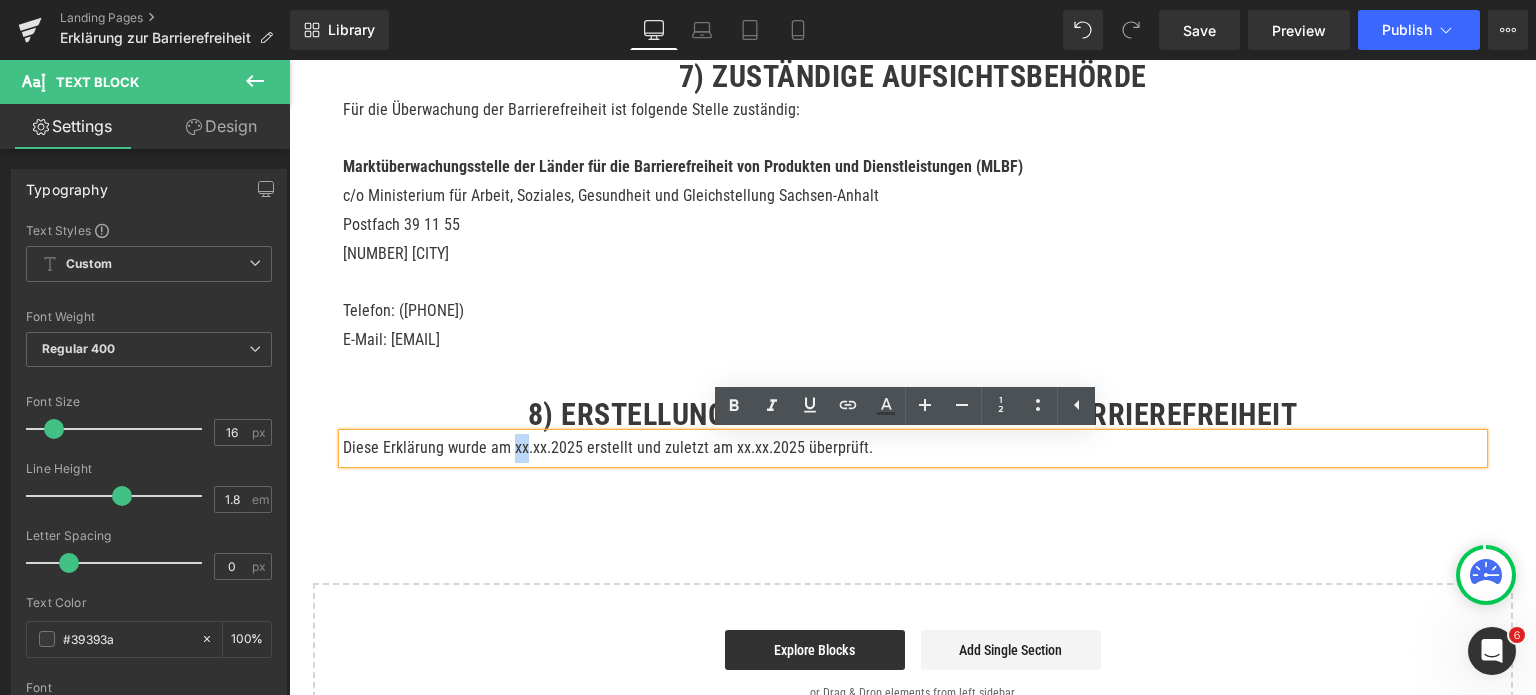 type 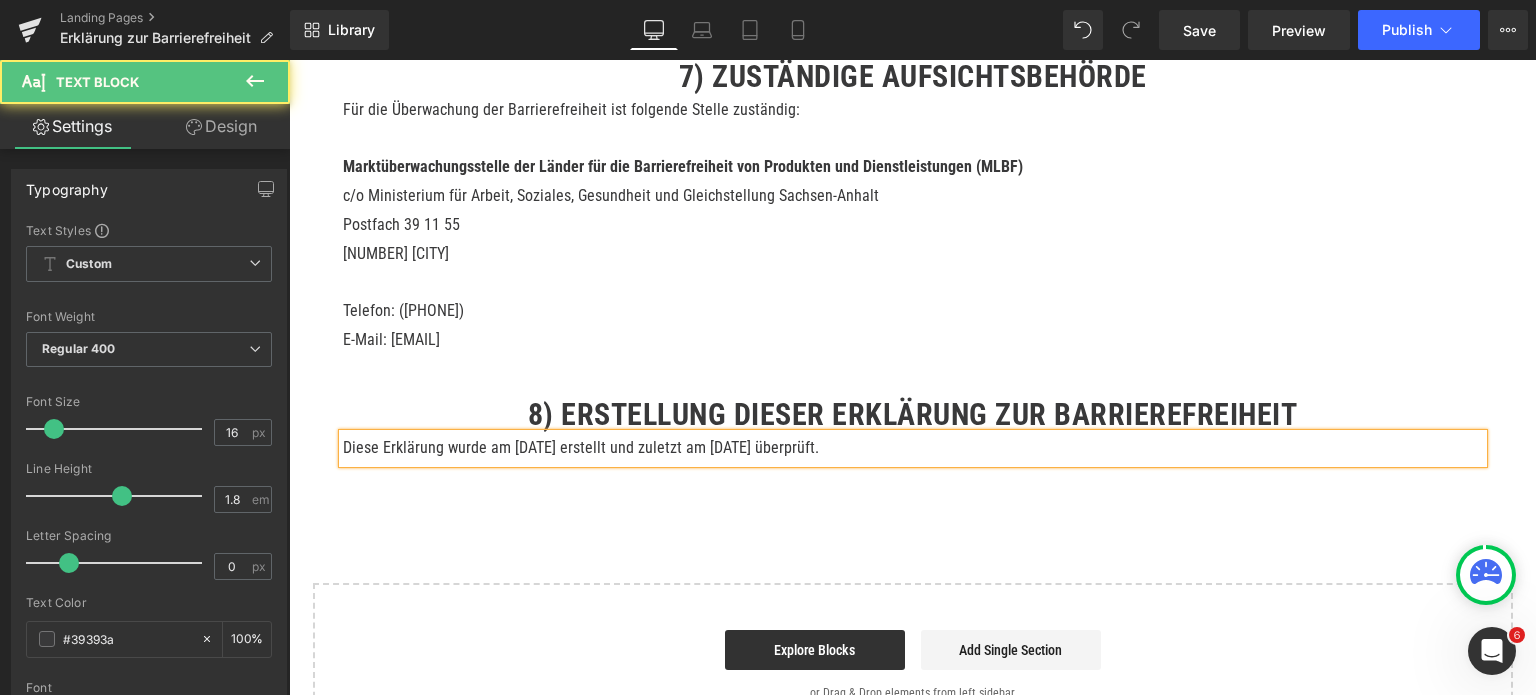 click on "Diese Erklärung wurde am [DATE] erstellt und zuletzt am [DATE] überprüft." at bounding box center (913, 448) 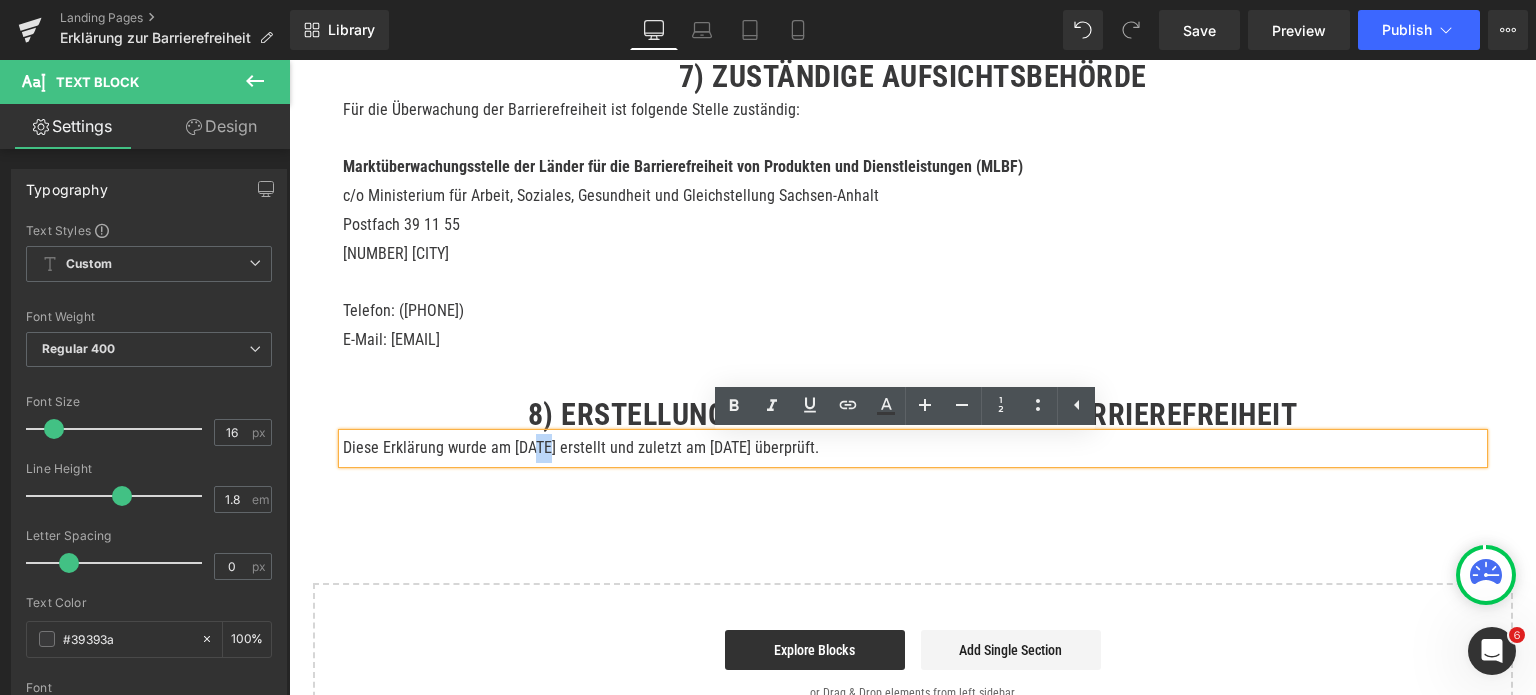 drag, startPoint x: 536, startPoint y: 450, endPoint x: 526, endPoint y: 451, distance: 10.049875 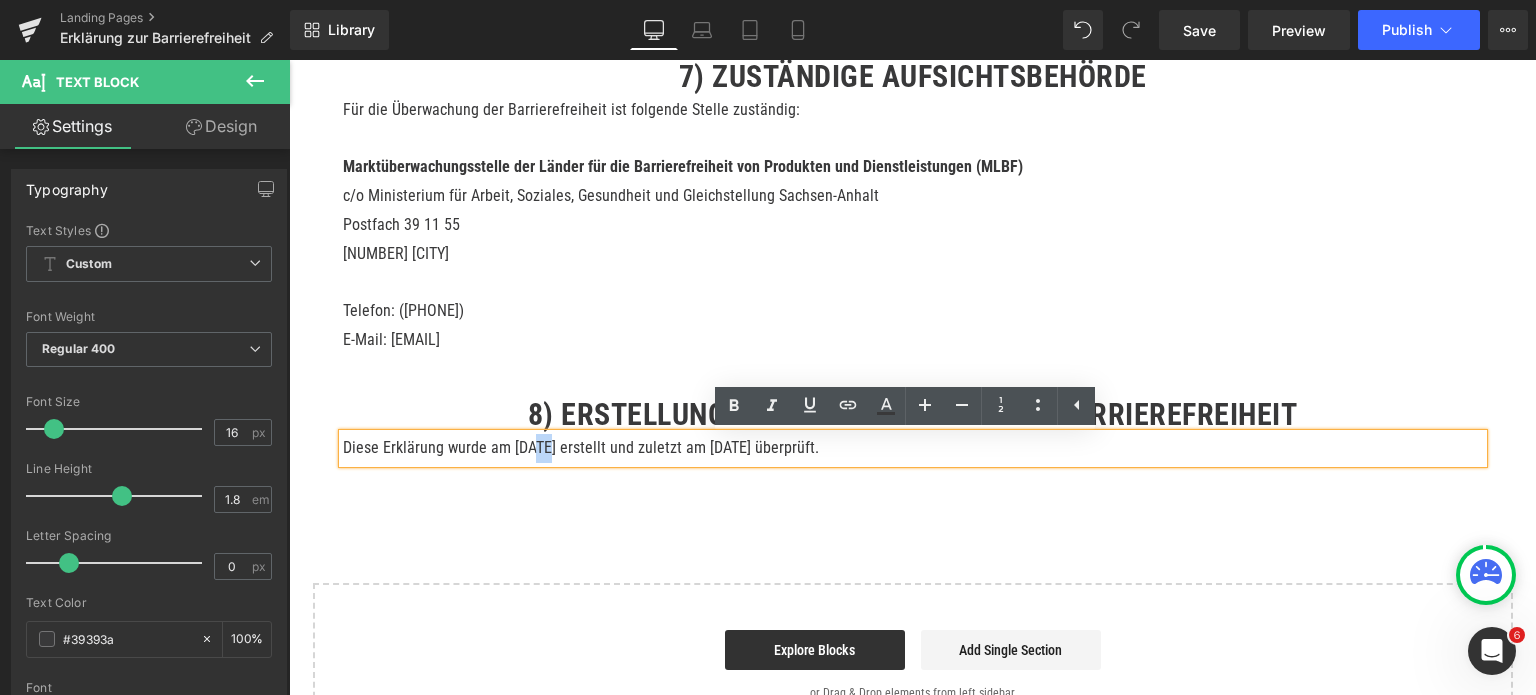 click on "Diese Erklärung wurde am [DATE] erstellt und zuletzt am [DATE] überprüft." at bounding box center [913, 448] 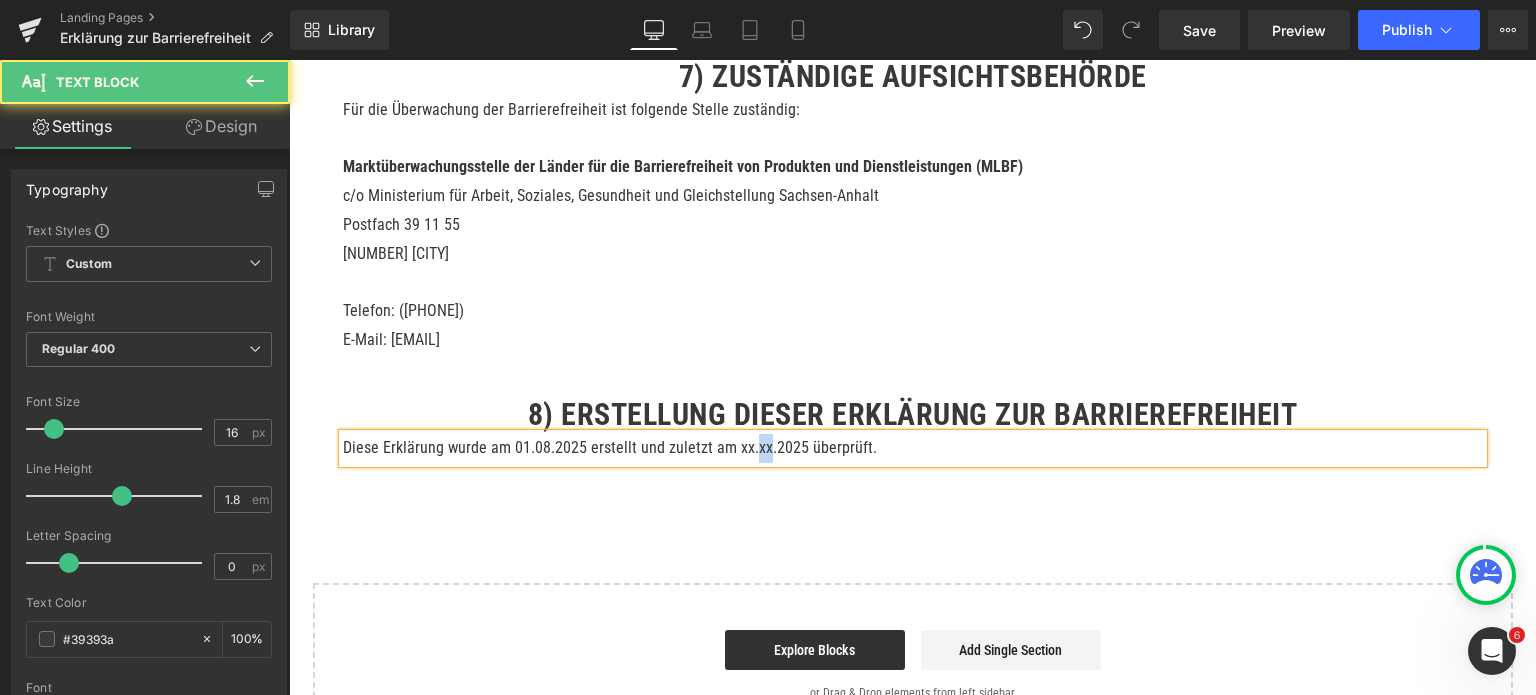 drag, startPoint x: 754, startPoint y: 451, endPoint x: 742, endPoint y: 448, distance: 12.369317 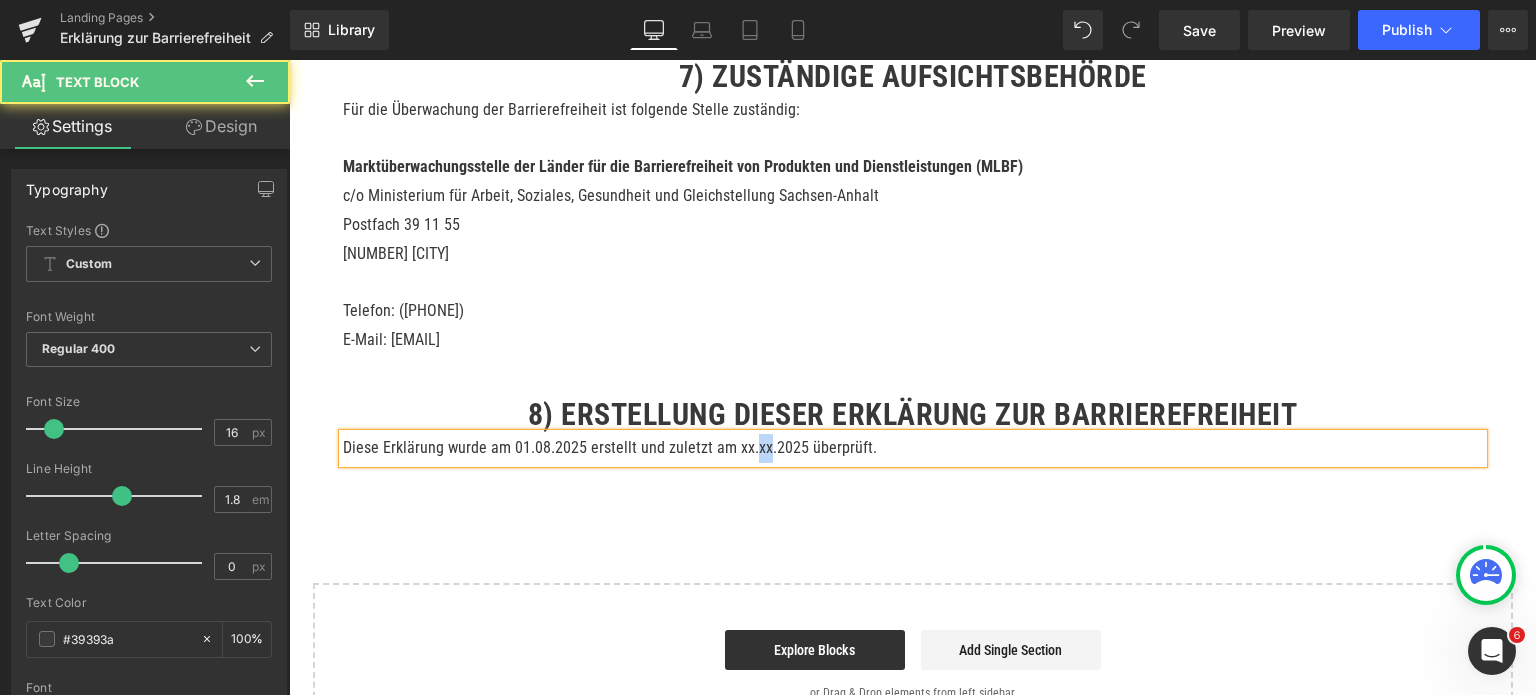 click on "Diese Erklärung wurde am 01.08.2025 erstellt und zuletzt am xx.xx.2025 überprüft." at bounding box center (913, 448) 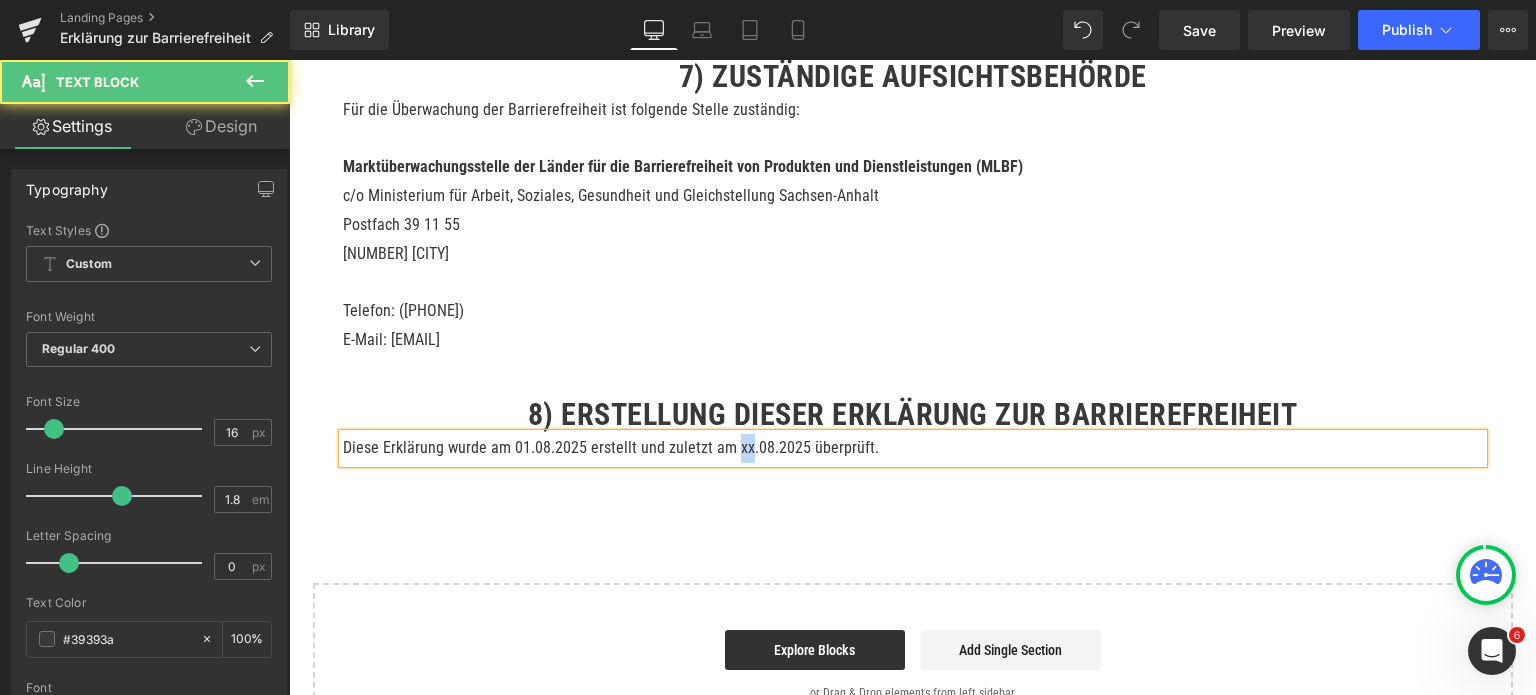 drag, startPoint x: 736, startPoint y: 454, endPoint x: 722, endPoint y: 455, distance: 14.035668 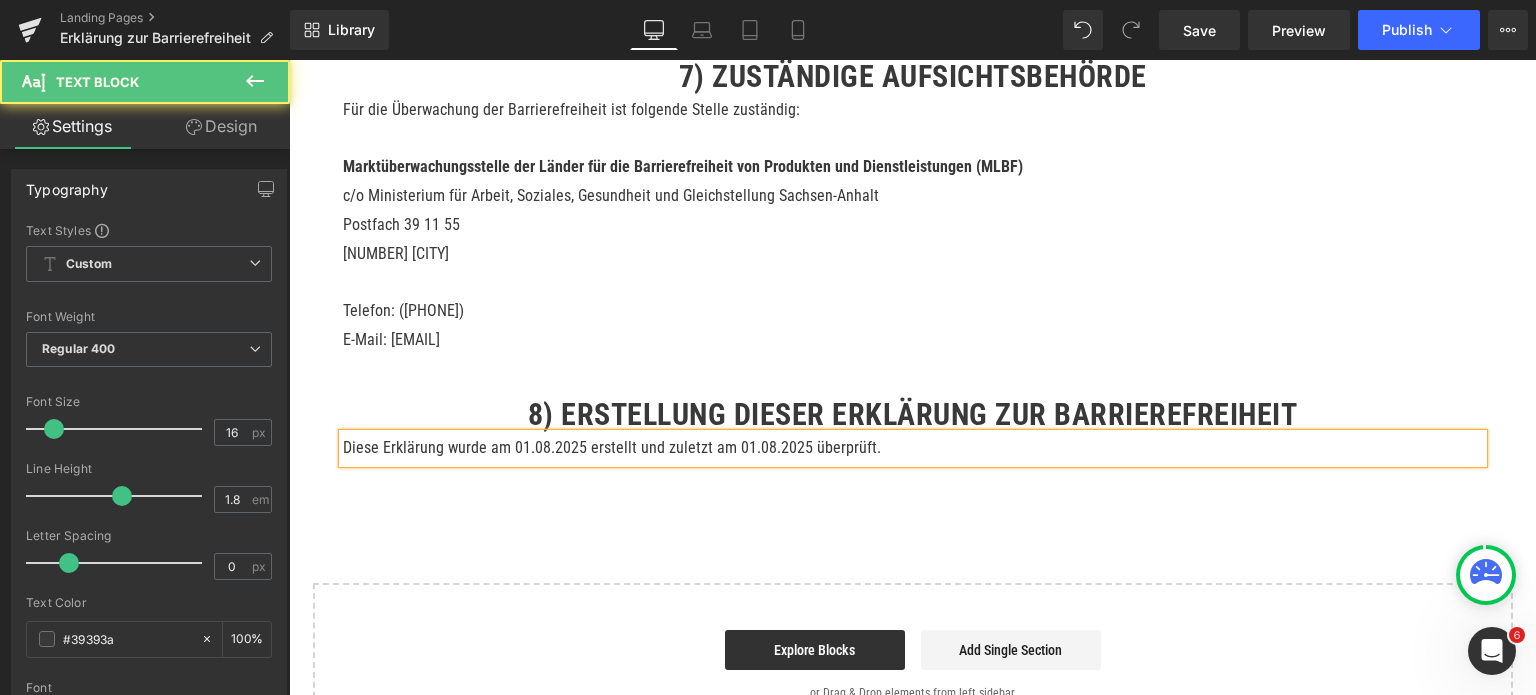 click on "Diese Erklärung wurde am 01.08.2025 erstellt und zuletzt am 01.08.2025 überprüft." at bounding box center [913, 448] 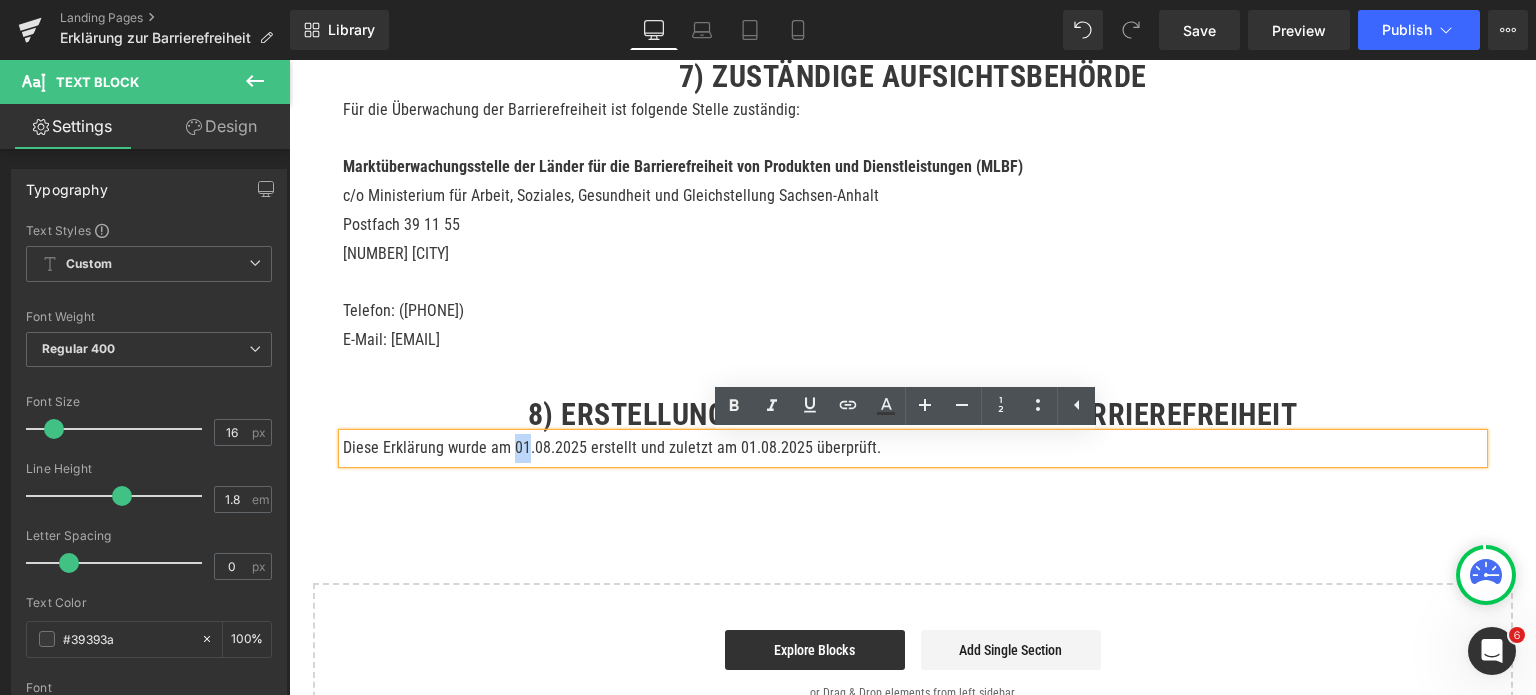 drag, startPoint x: 515, startPoint y: 447, endPoint x: 504, endPoint y: 450, distance: 11.401754 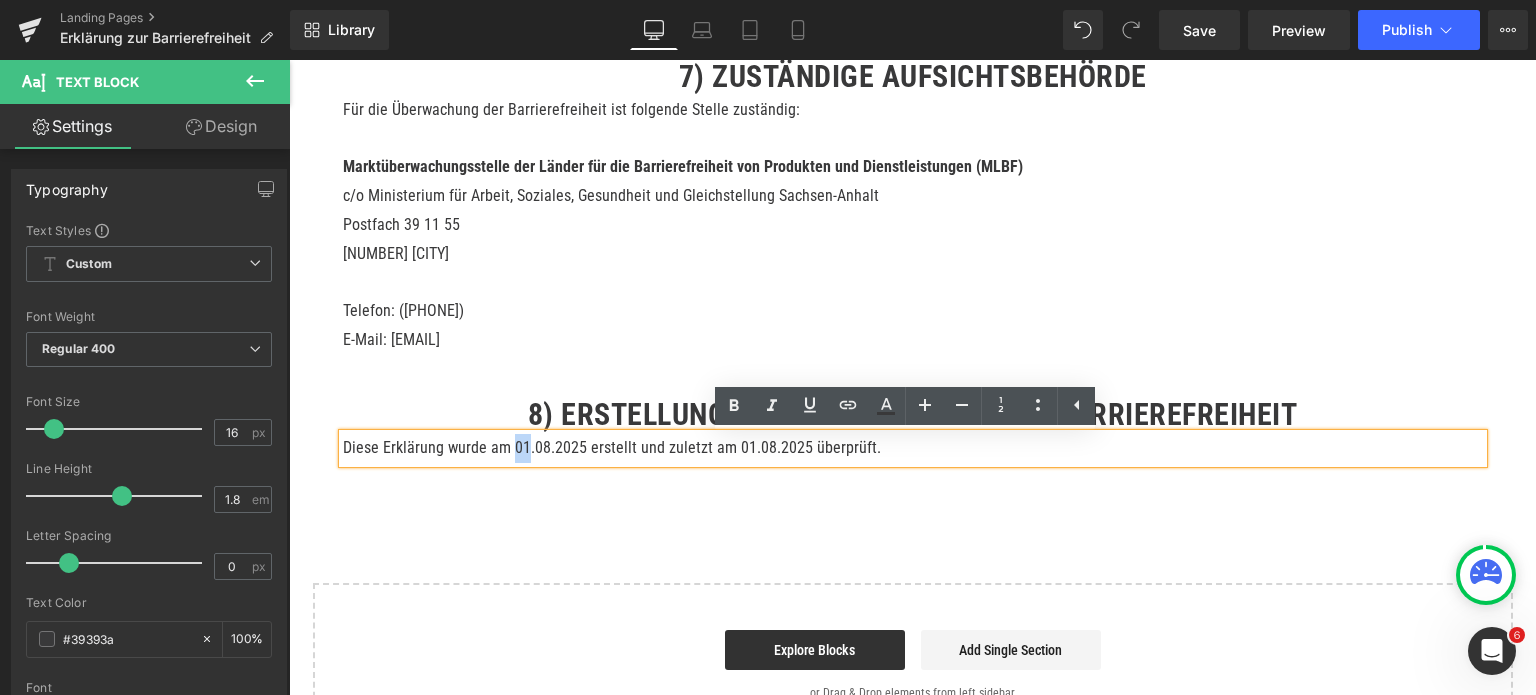 click on "Diese Erklärung wurde am 01.08.2025 erstellt und zuletzt am 01.08.2025 überprüft." at bounding box center [913, 448] 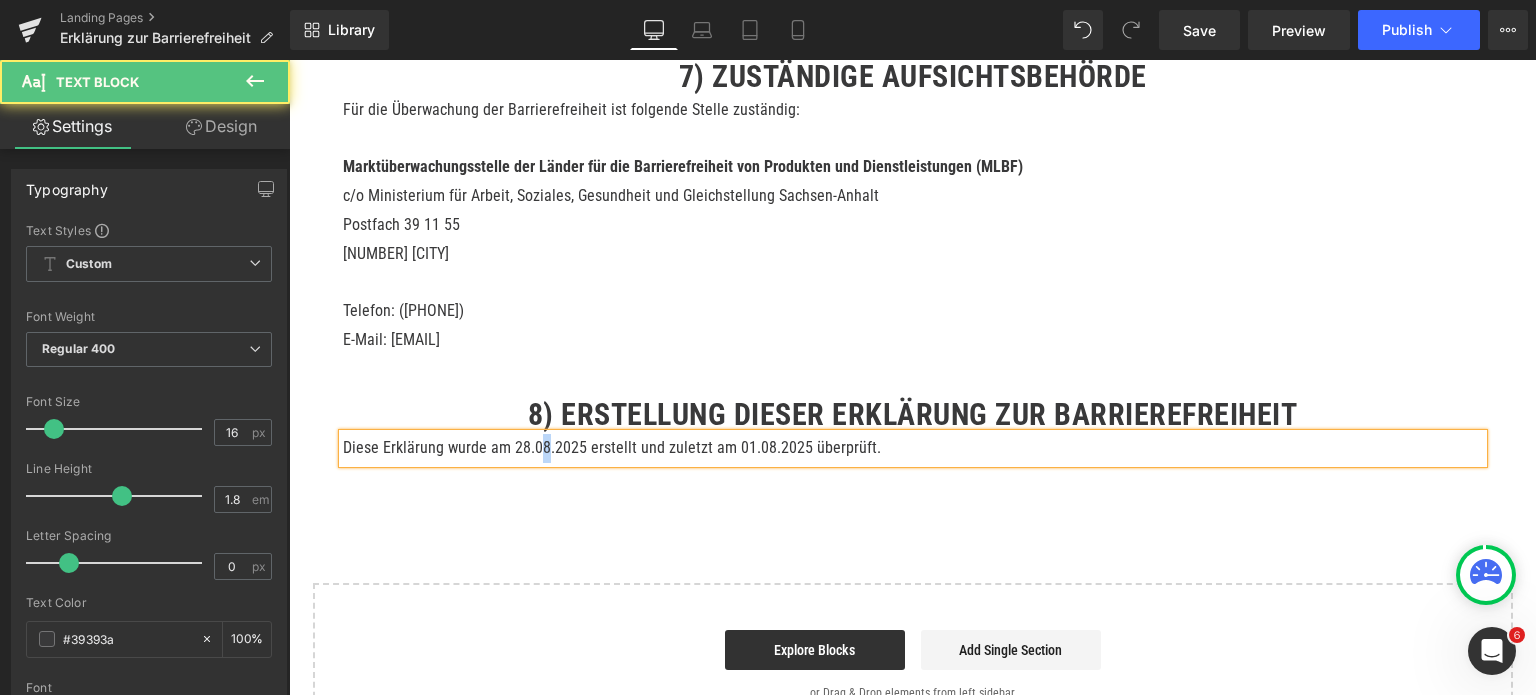 click on "Diese Erklärung wurde am 28.08.2025 erstellt und zuletzt am 01.08.2025 überprüft." at bounding box center (913, 448) 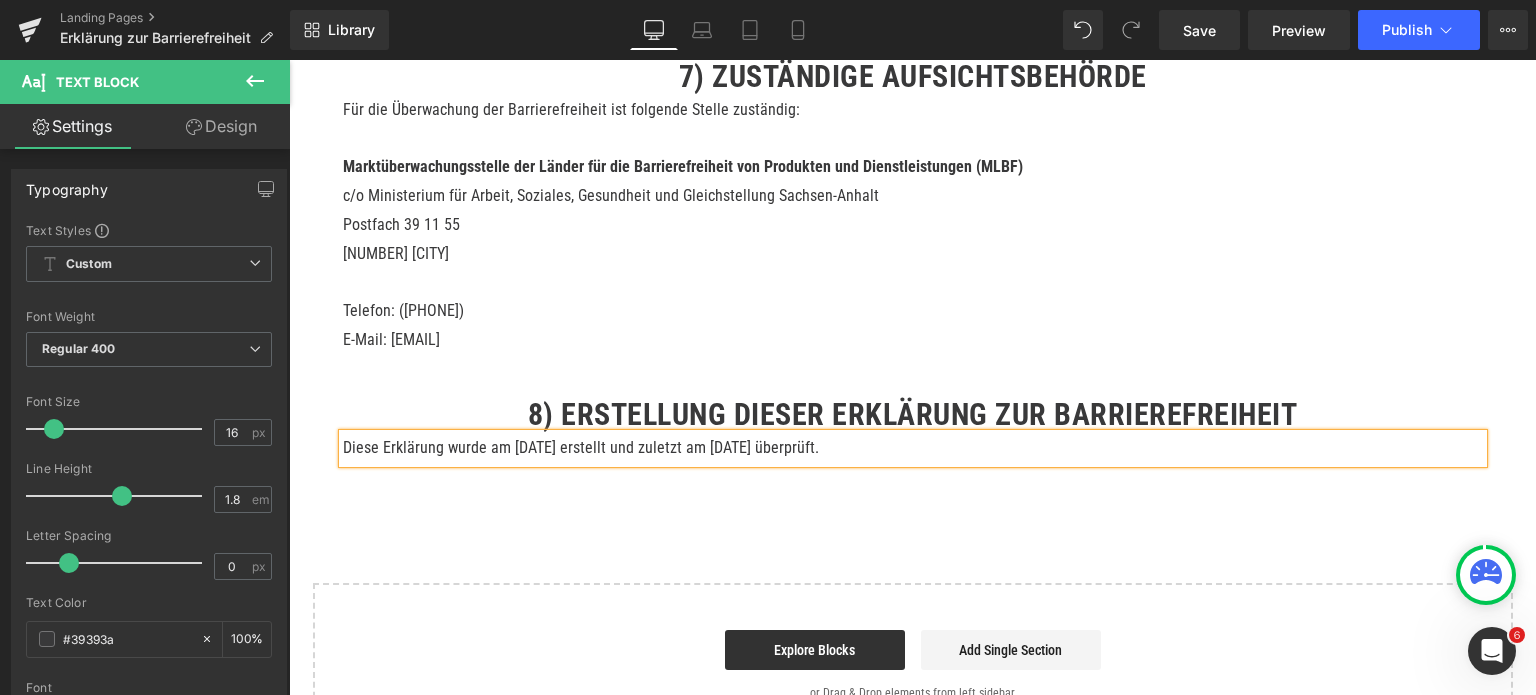 click on "Barrierefreiheitserklärung Heading         1) Einleitung Heading         Wir freuen uns, dass du unsere Website besuchst, und danken dir für dein Interesse. Nachstehend erhältst du Informationen zur barrierefreien Nutzbarkeit unseres Online-Angebots. Wir informieren dich darüber: Text Block         welches Angebot und welche Funktionen du auf dieser Website erwarten kannst, wie du dieses Angebot und die Funktionen nutzen kannst, welche Möglichkeiten zur barrierefreien Nutzung dir zur Verfügung stehen und welche Behörde für die Überwachung der Barrierefreiheit auf dieser Website zuständig ist. Text Block         Row         2) Angebot und Funktionen dieser Website Heading         Diese Website ist ein Online-Shop für den Verkauf von Waren. Als Waren gelten hierbei körperliche Gegenstände. Es werden dir hier Waren präsentiert, die du einem elektronischen Warenkorb hinzufügen und dann verbindlich bestellen und bezahlen kannst. Text Block         Row         Heading         Heading" at bounding box center [912, -729] 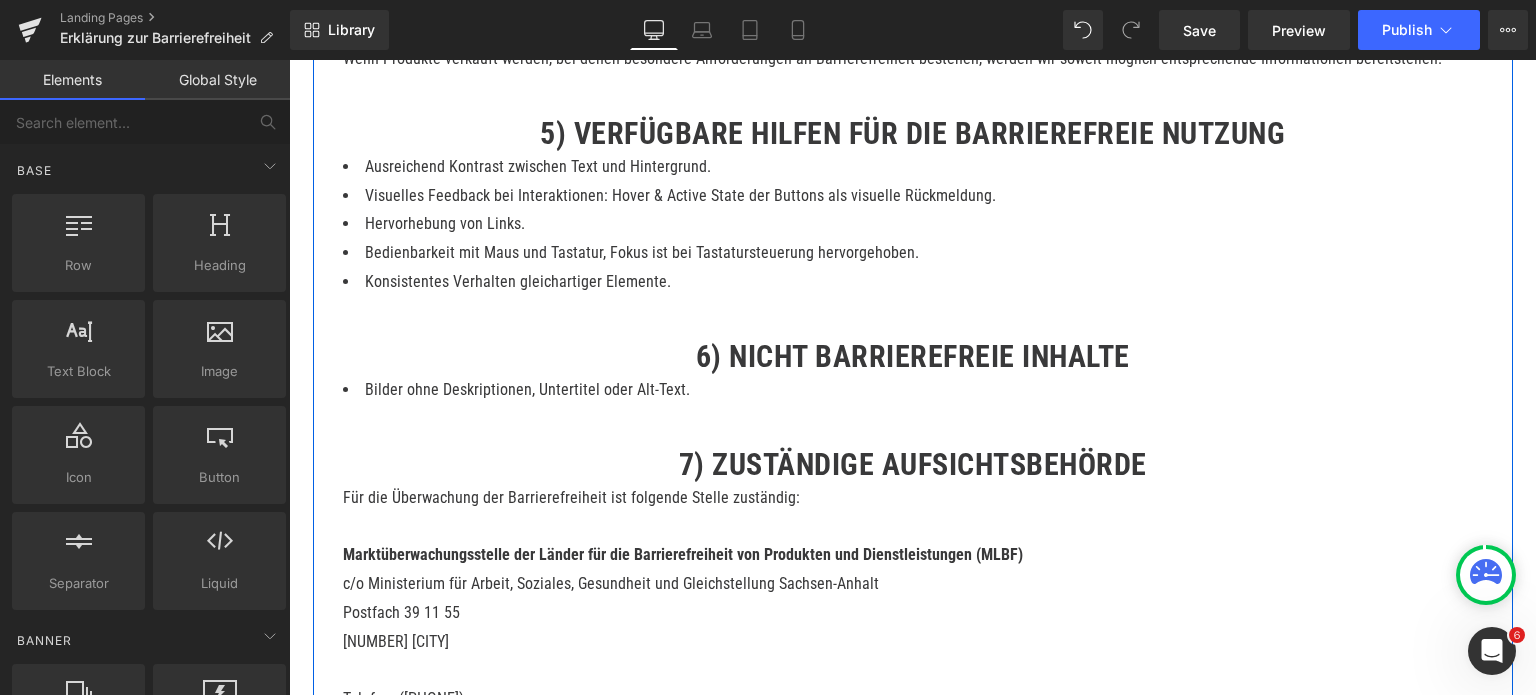 scroll, scrollTop: 2200, scrollLeft: 0, axis: vertical 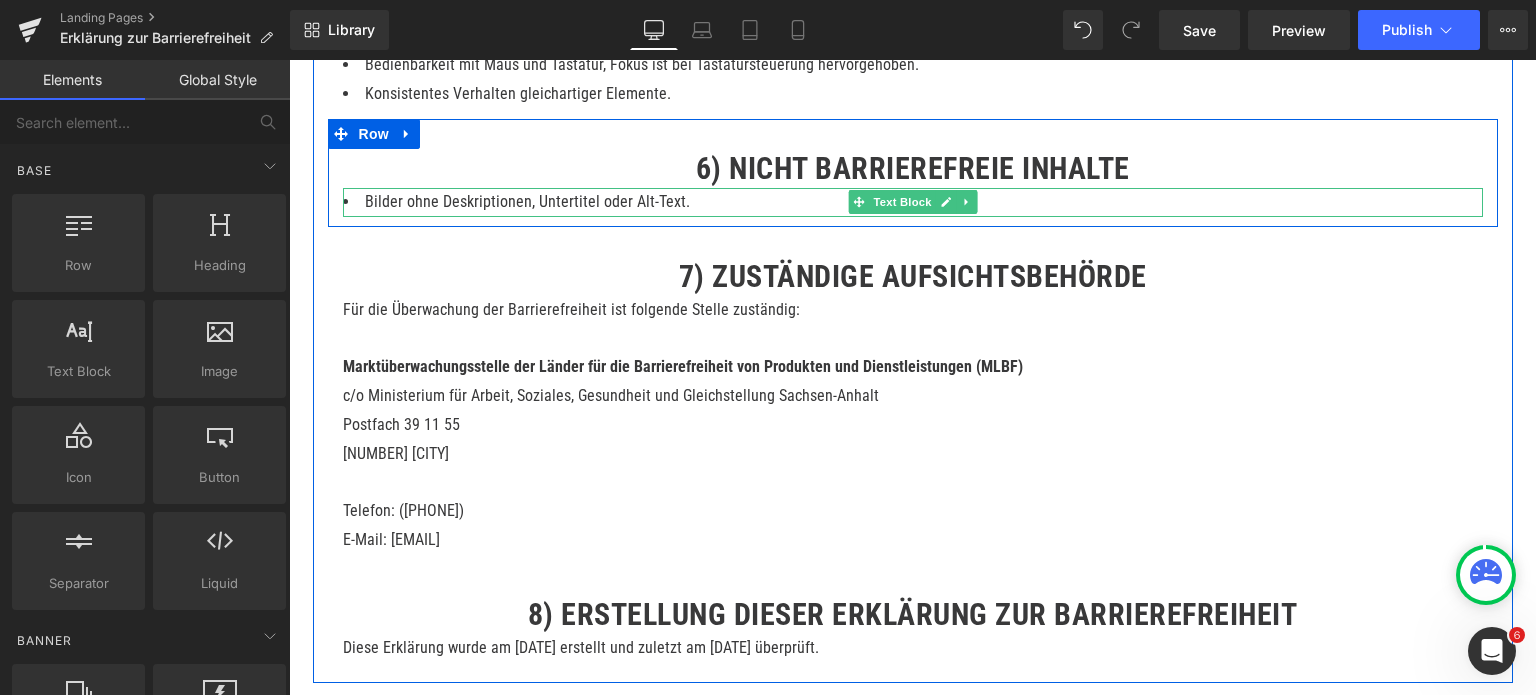 click on "Bilder ohne Deskriptionen, Untertitel oder Alt-Text." at bounding box center (913, 202) 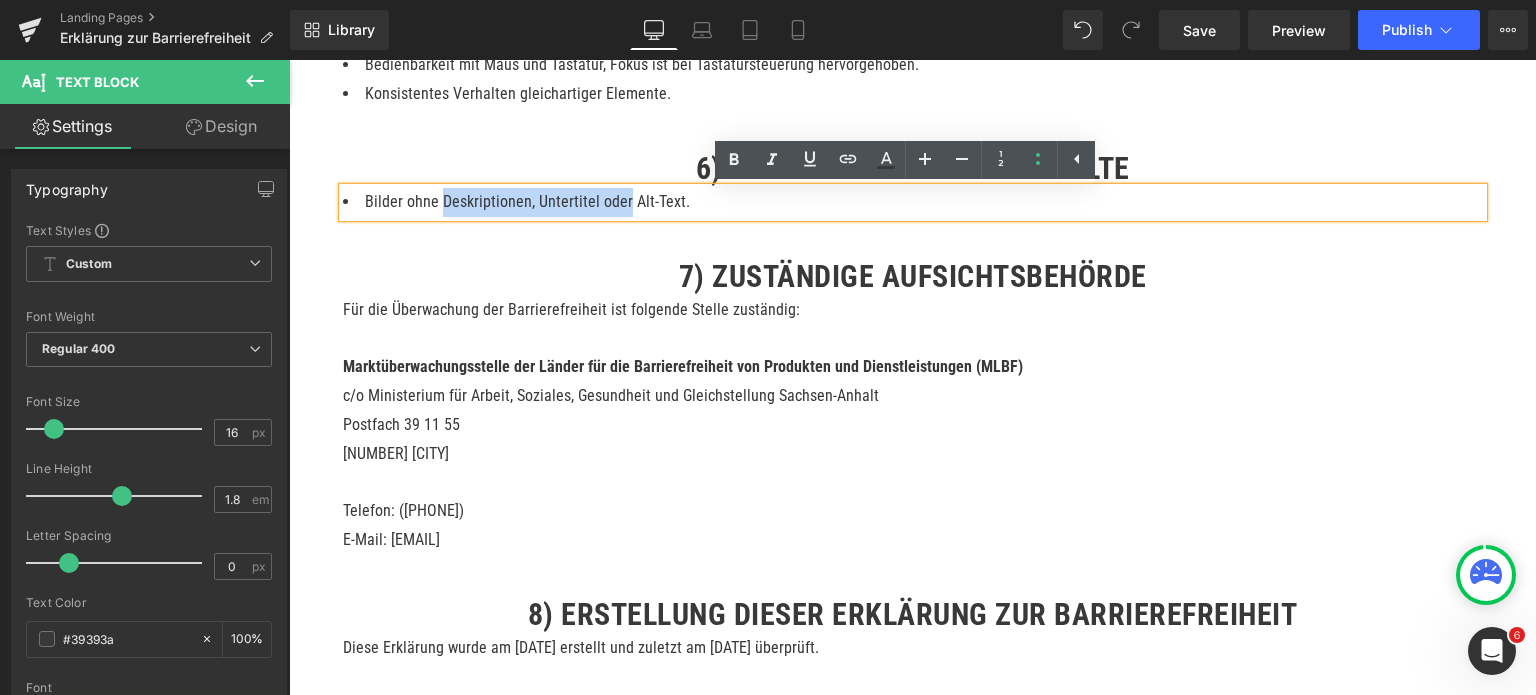 drag, startPoint x: 616, startPoint y: 203, endPoint x: 432, endPoint y: 206, distance: 184.02446 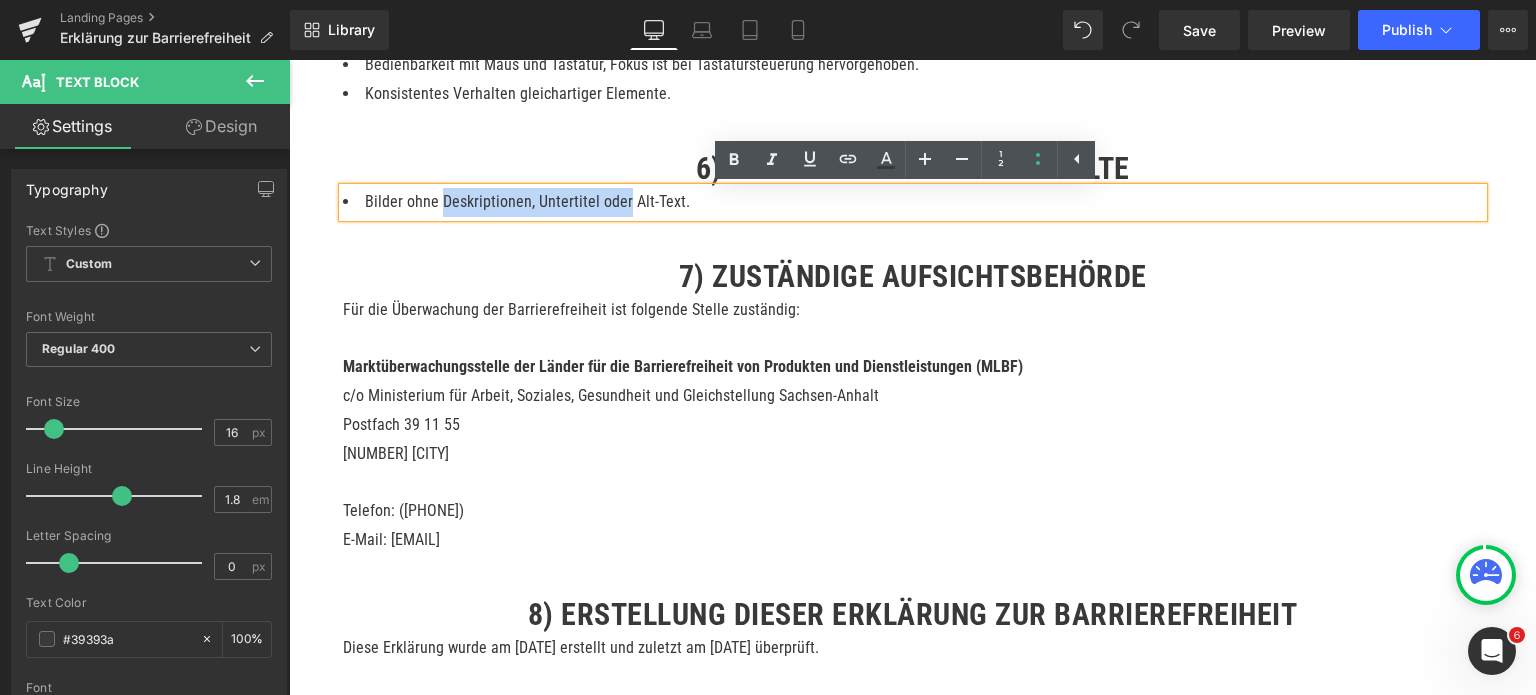 click on "Bilder ohne Deskriptionen, Untertitel oder Alt-Text." at bounding box center (913, 202) 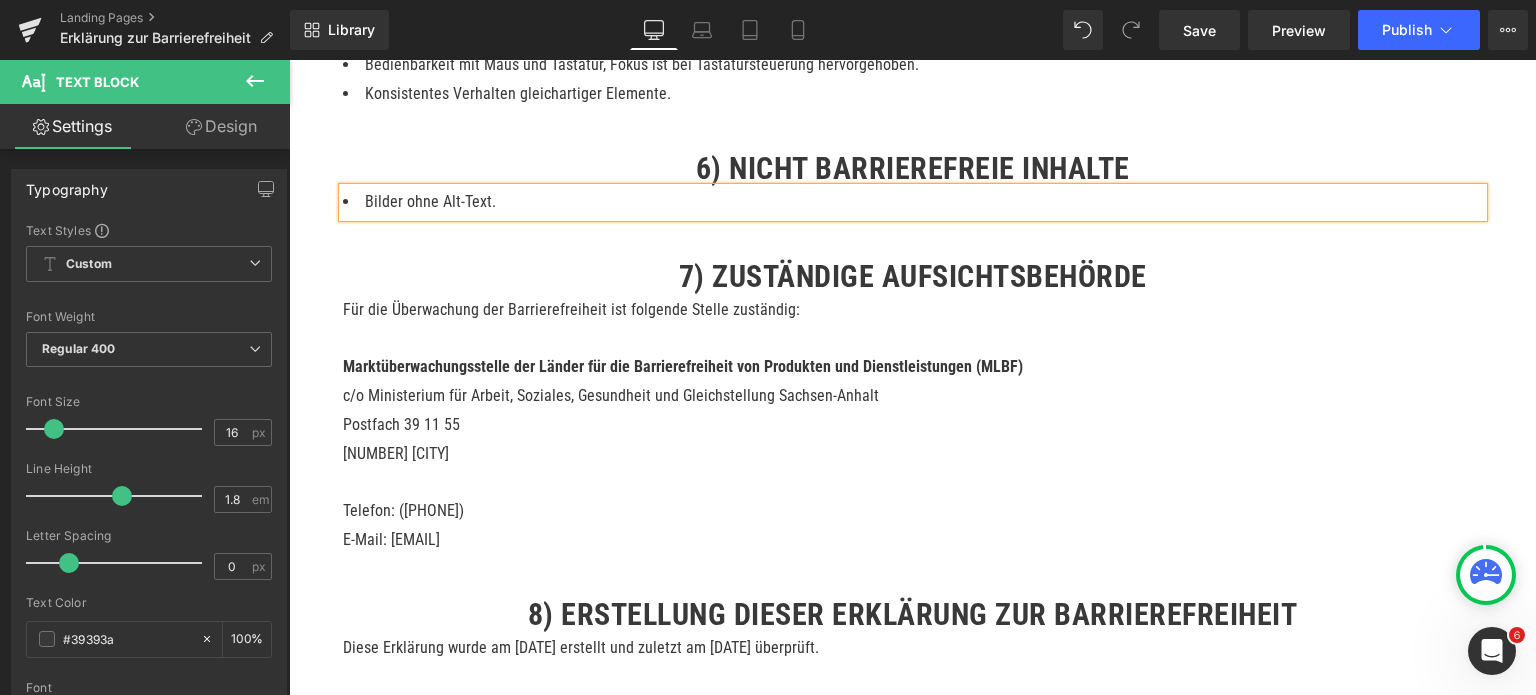 click on "Bilder ohne Alt-Text." at bounding box center (913, 202) 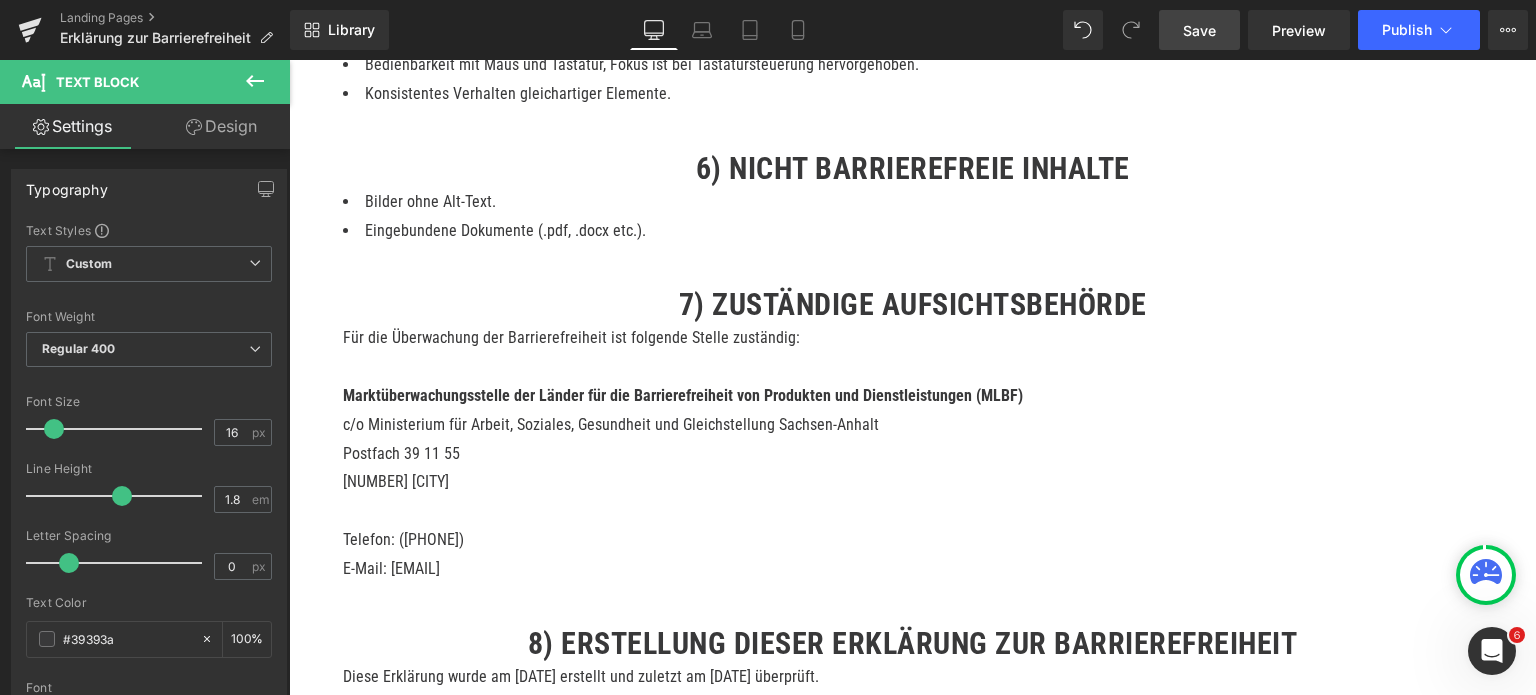 click on "Save" at bounding box center [1199, 30] 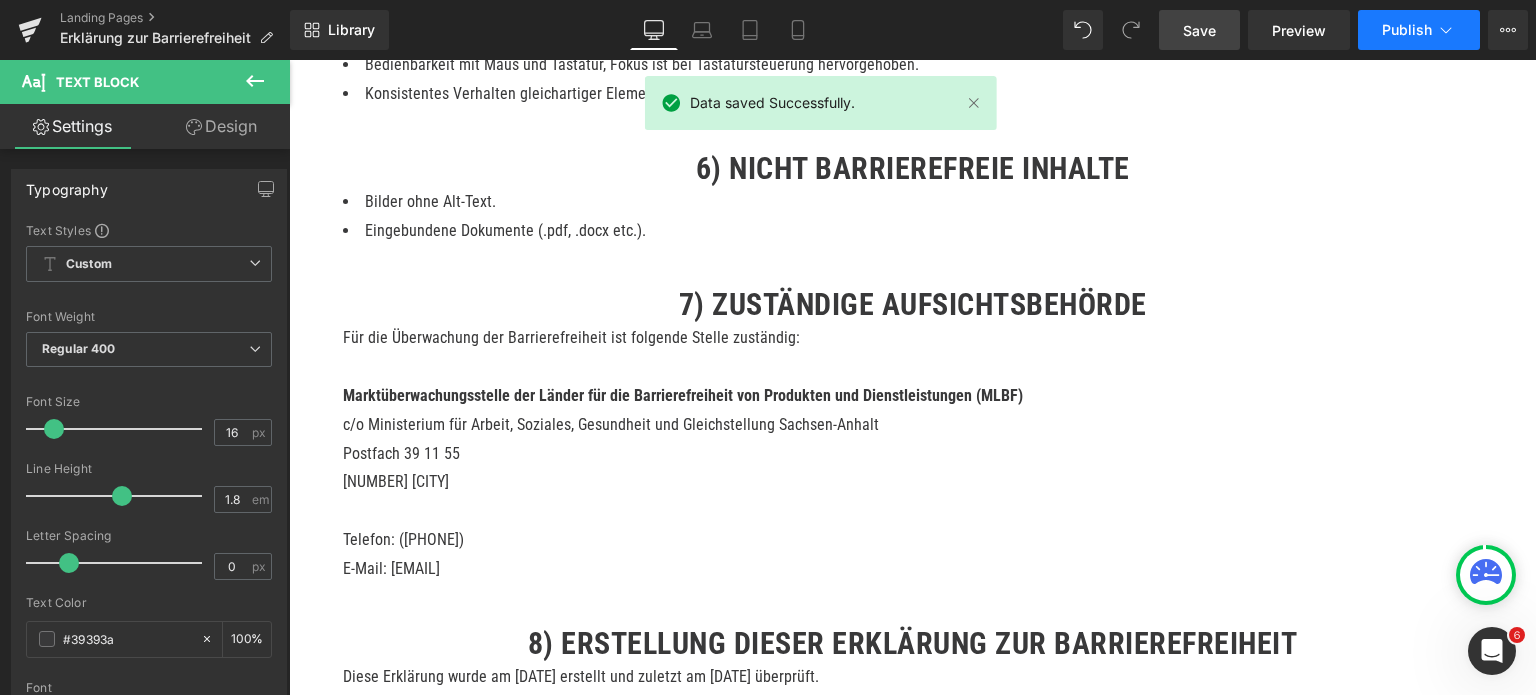 click on "Publish" at bounding box center (1407, 30) 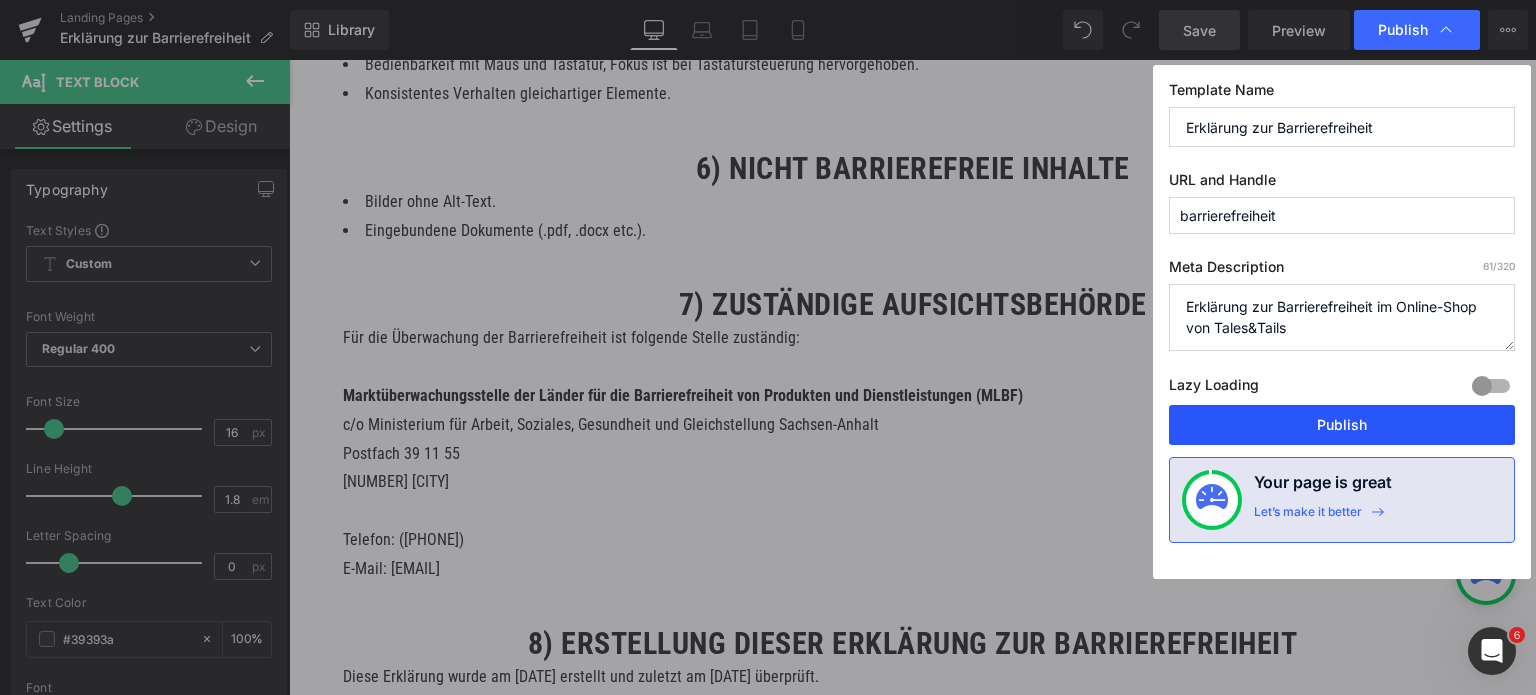 drag, startPoint x: 1291, startPoint y: 423, endPoint x: 691, endPoint y: 576, distance: 619.2003 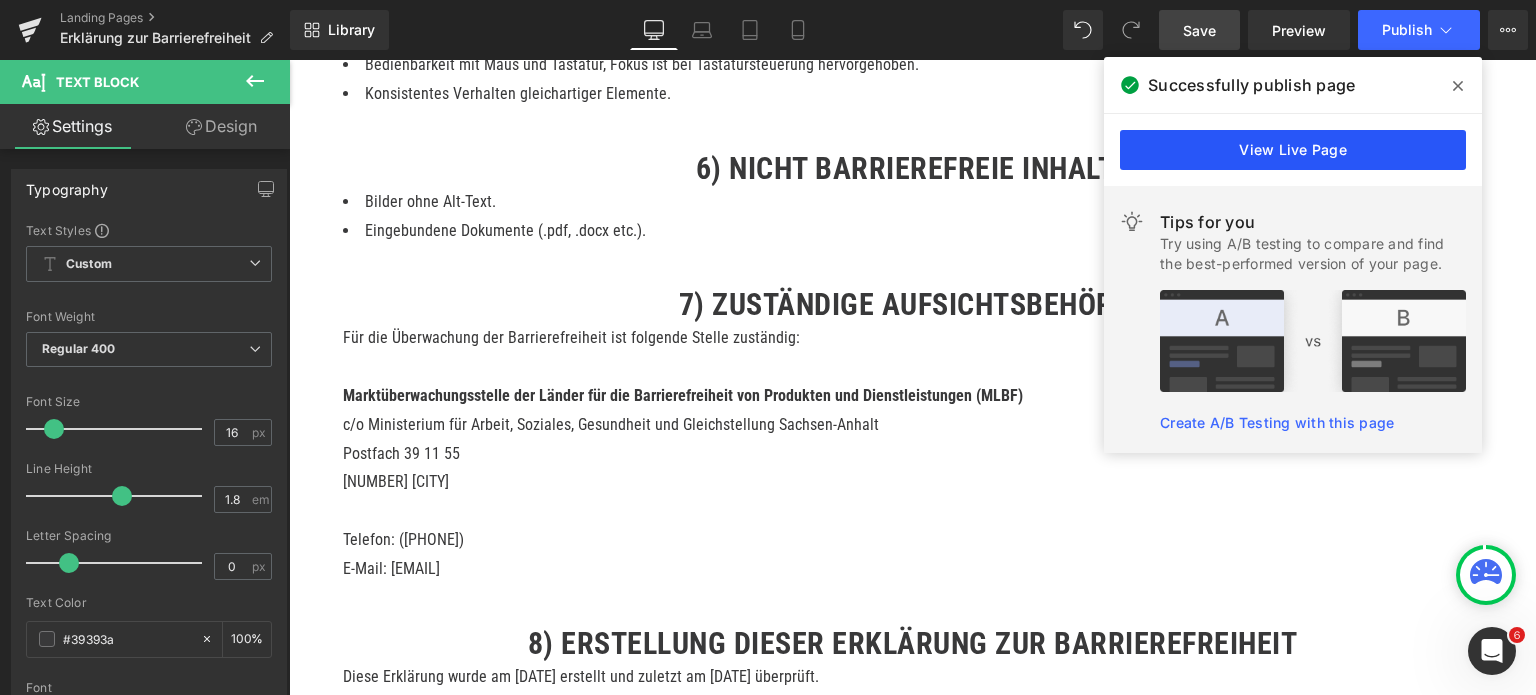click on "View Live Page" at bounding box center (1293, 150) 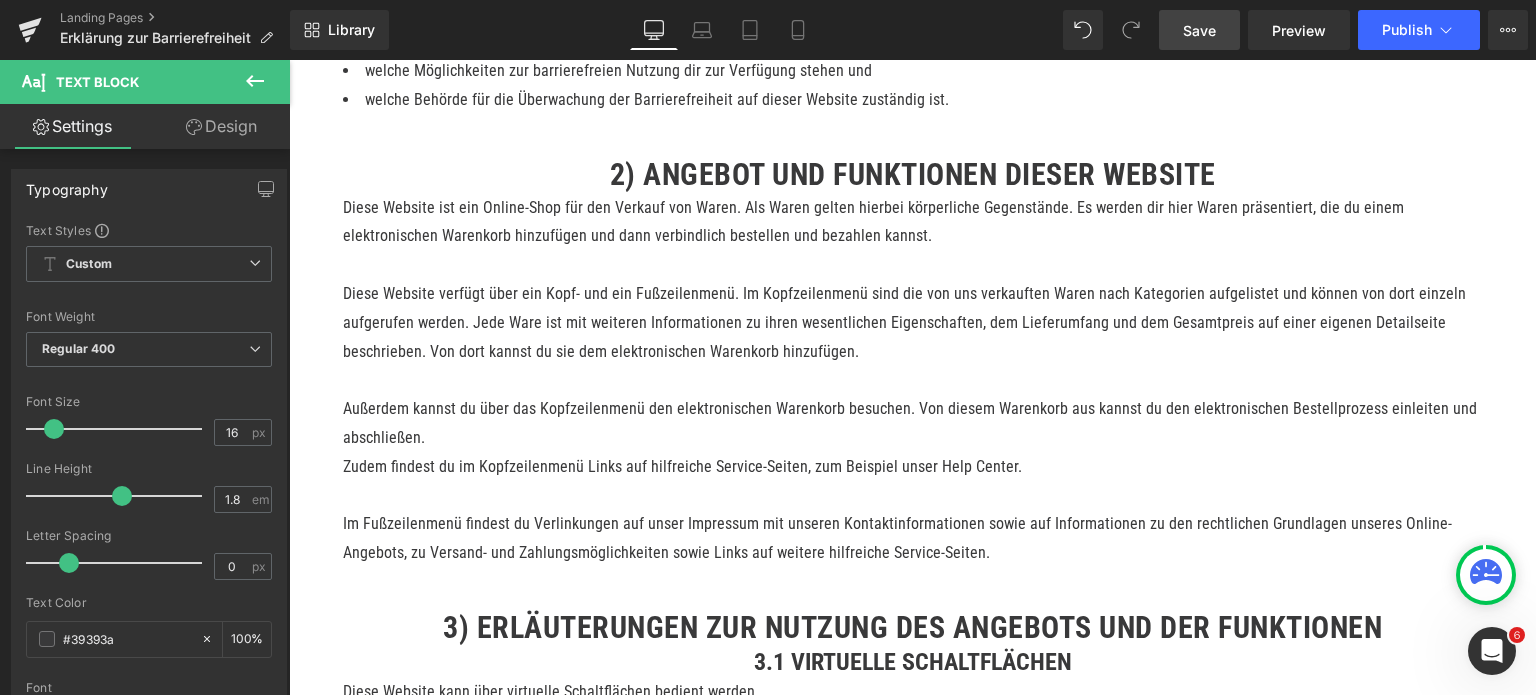 scroll, scrollTop: 0, scrollLeft: 0, axis: both 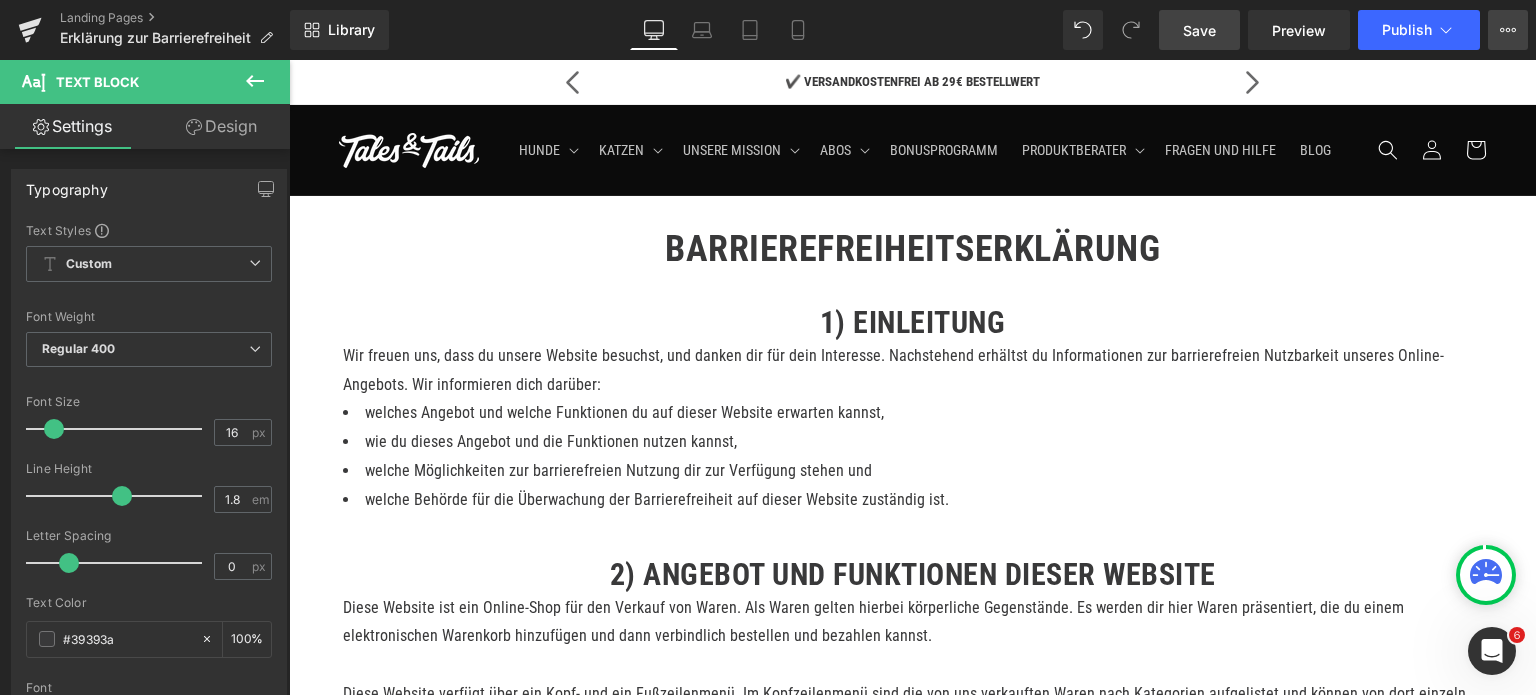 click 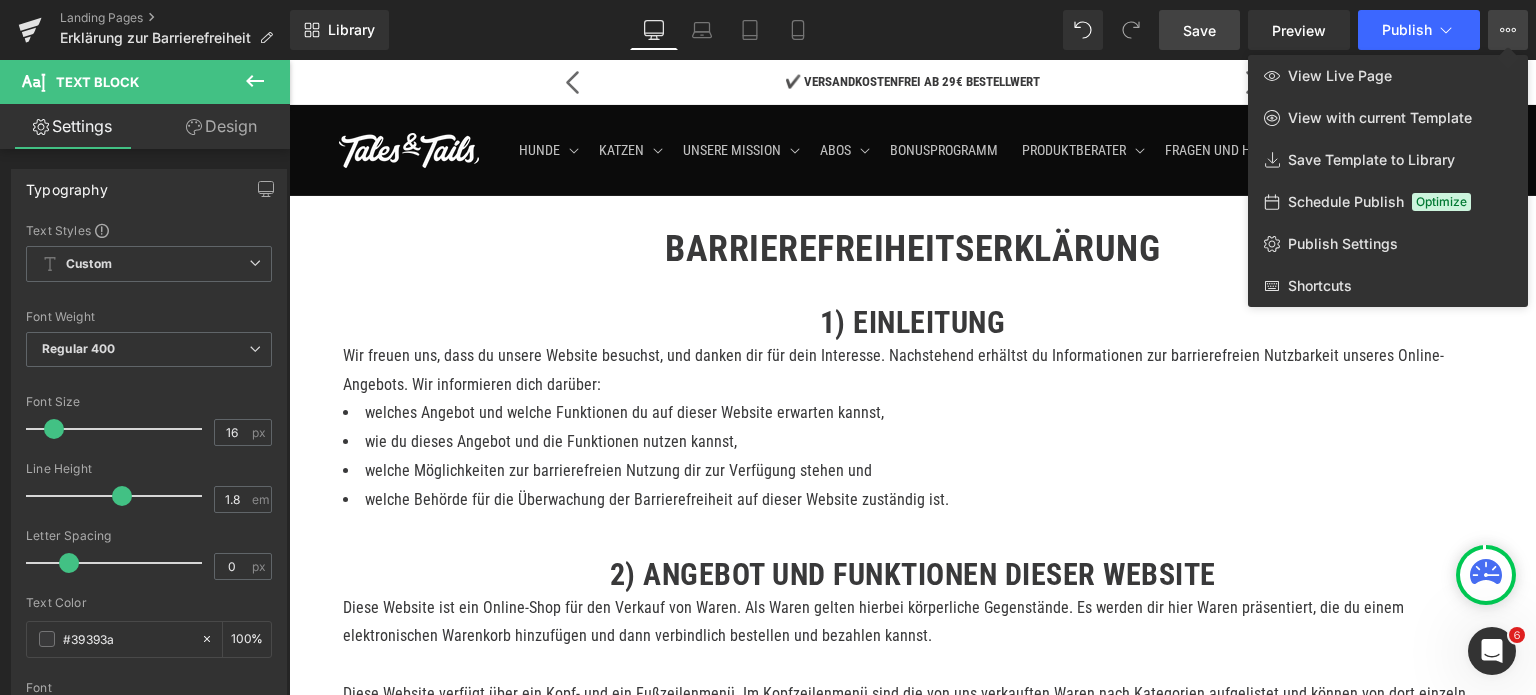 click 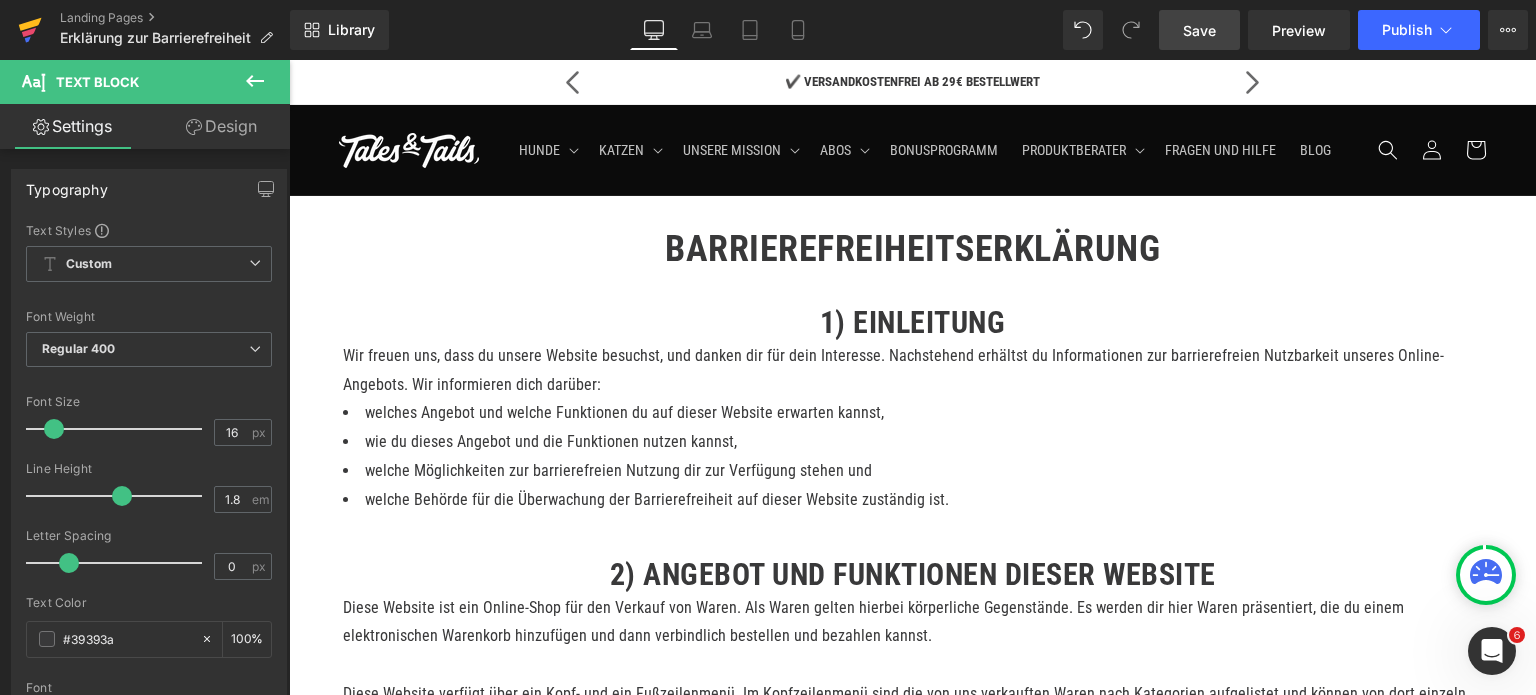 click 